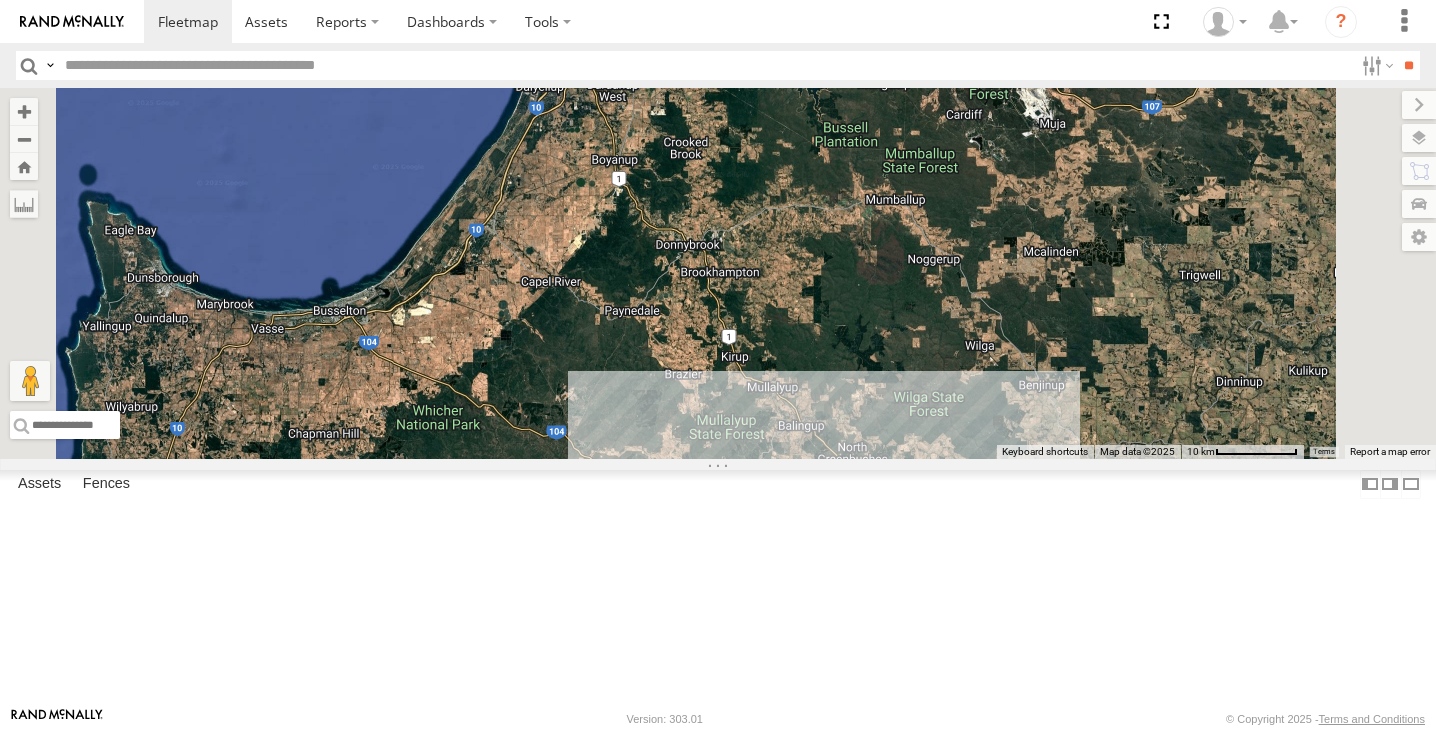 scroll, scrollTop: 0, scrollLeft: 0, axis: both 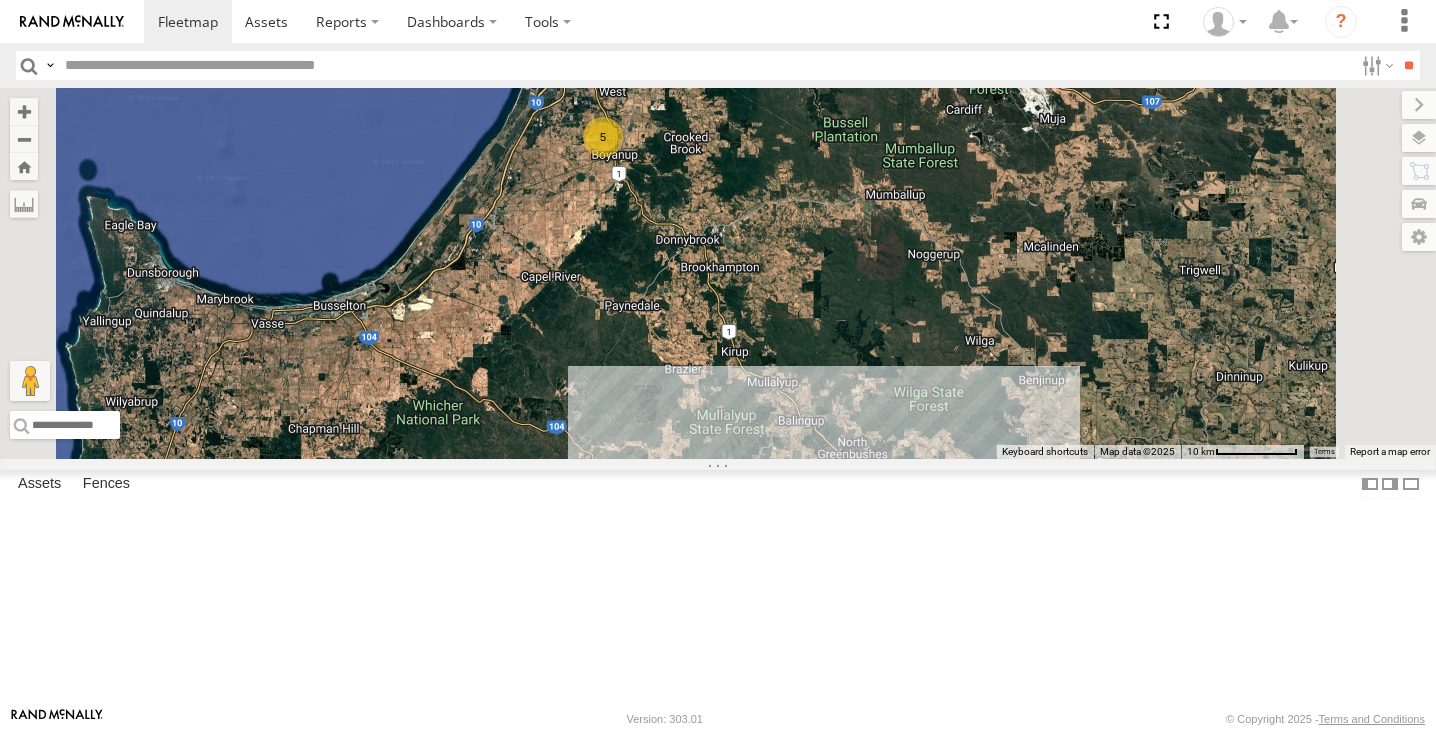 click on "13" at bounding box center (856, 493) 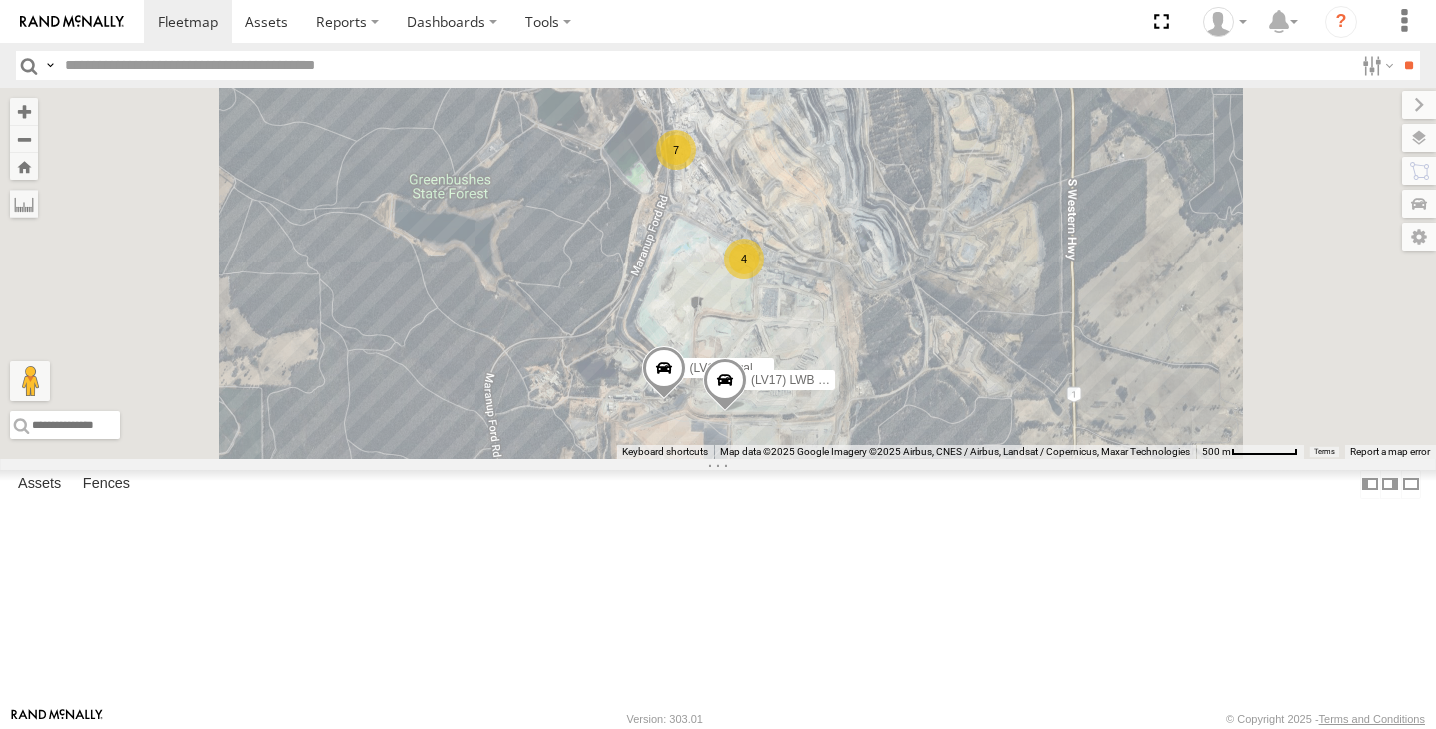 drag, startPoint x: 958, startPoint y: 474, endPoint x: 949, endPoint y: 460, distance: 16.643316 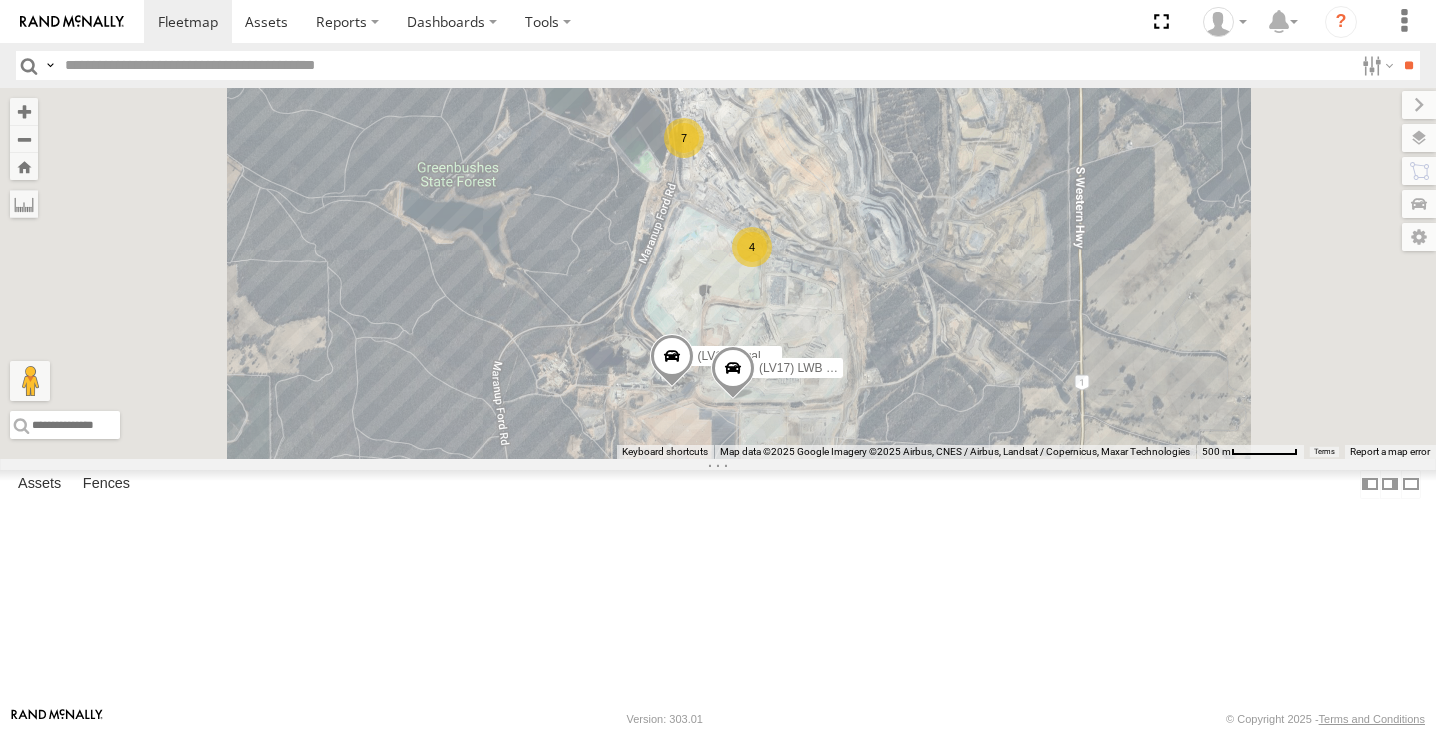 click on "4" at bounding box center (752, 247) 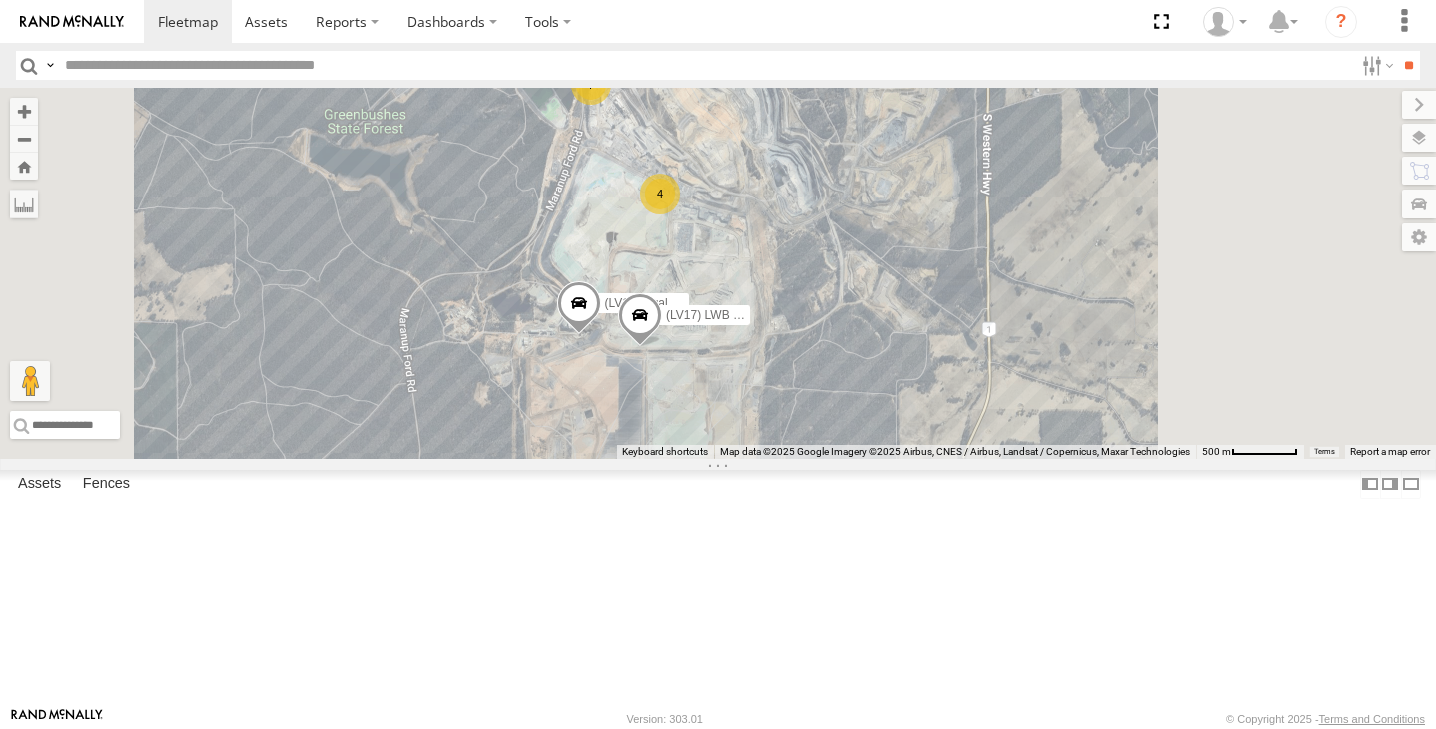 drag, startPoint x: 847, startPoint y: 209, endPoint x: 851, endPoint y: 295, distance: 86.09297 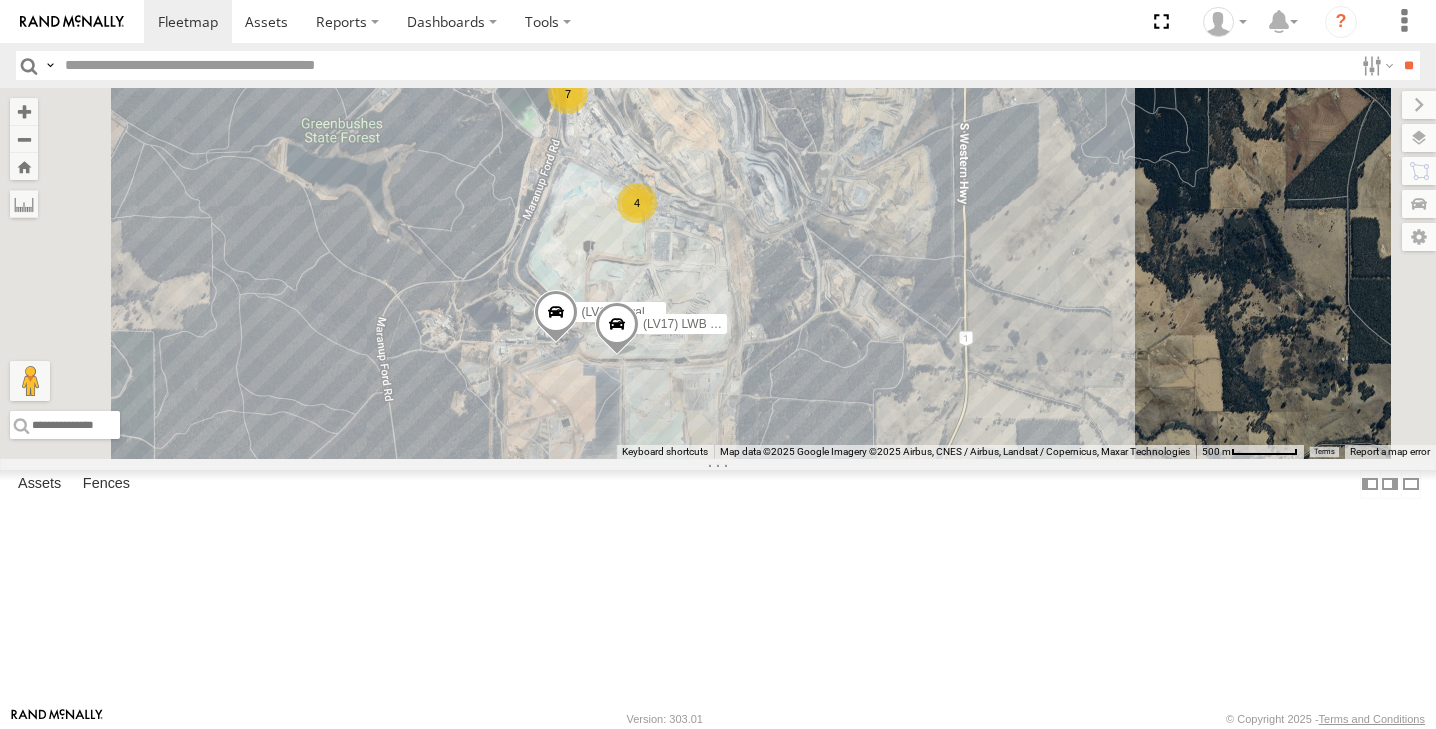 click on "7" at bounding box center (568, 94) 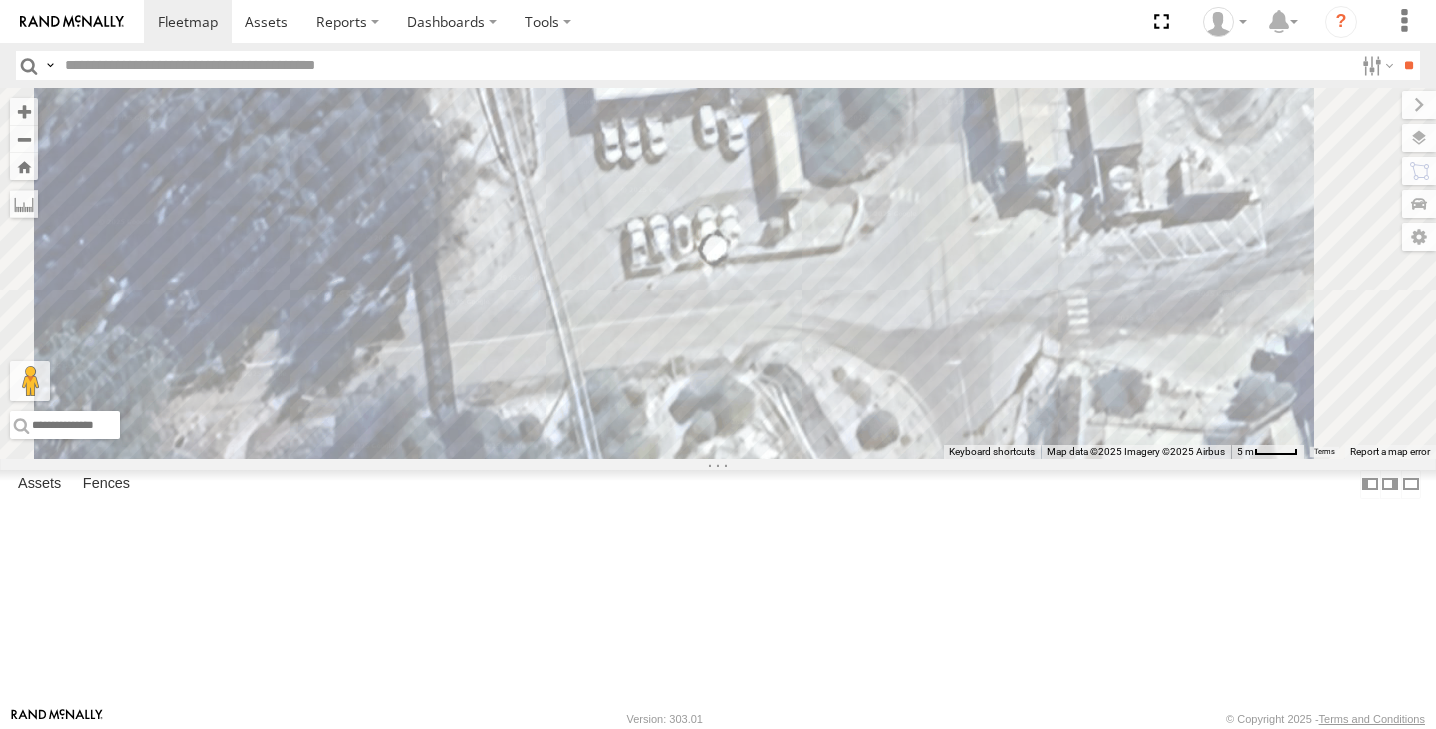 drag, startPoint x: 1048, startPoint y: 330, endPoint x: 973, endPoint y: 258, distance: 103.96634 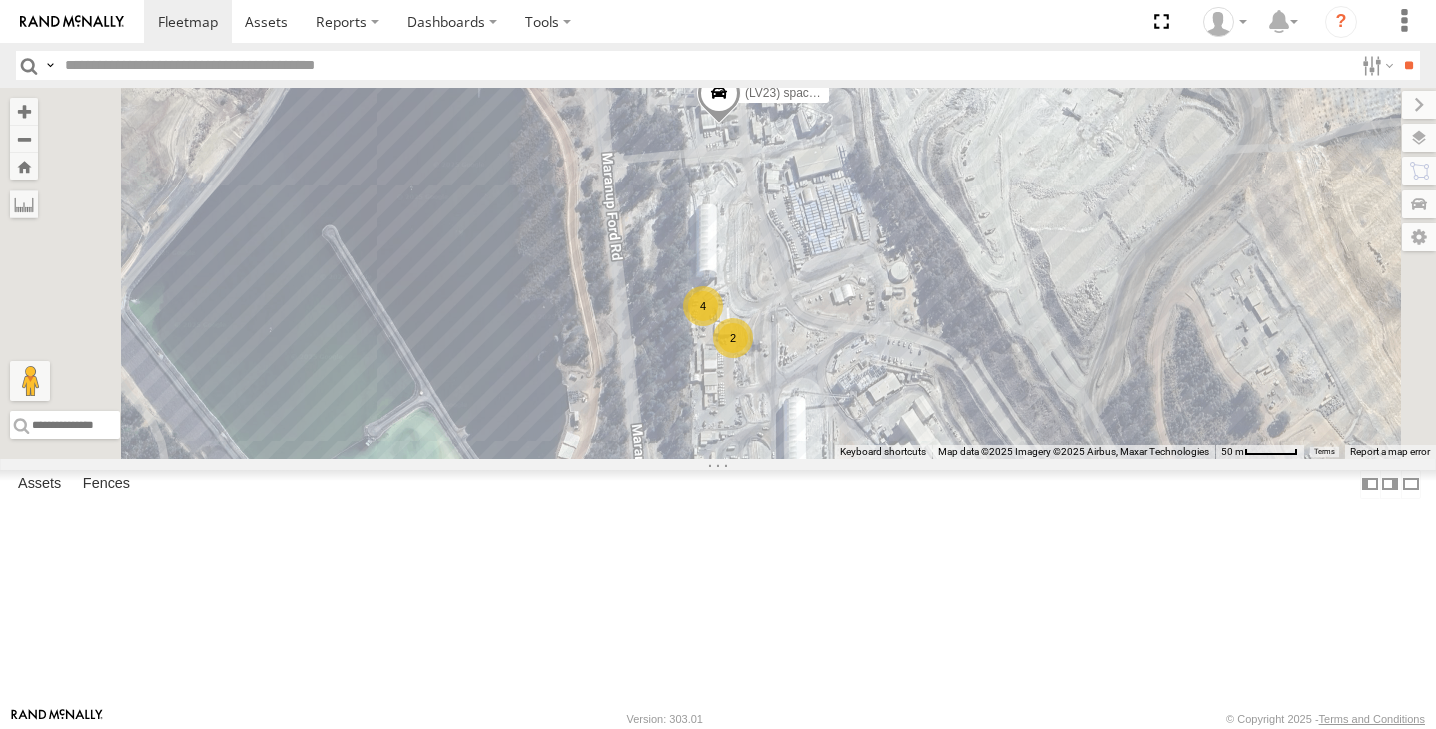 click at bounding box center [719, 98] 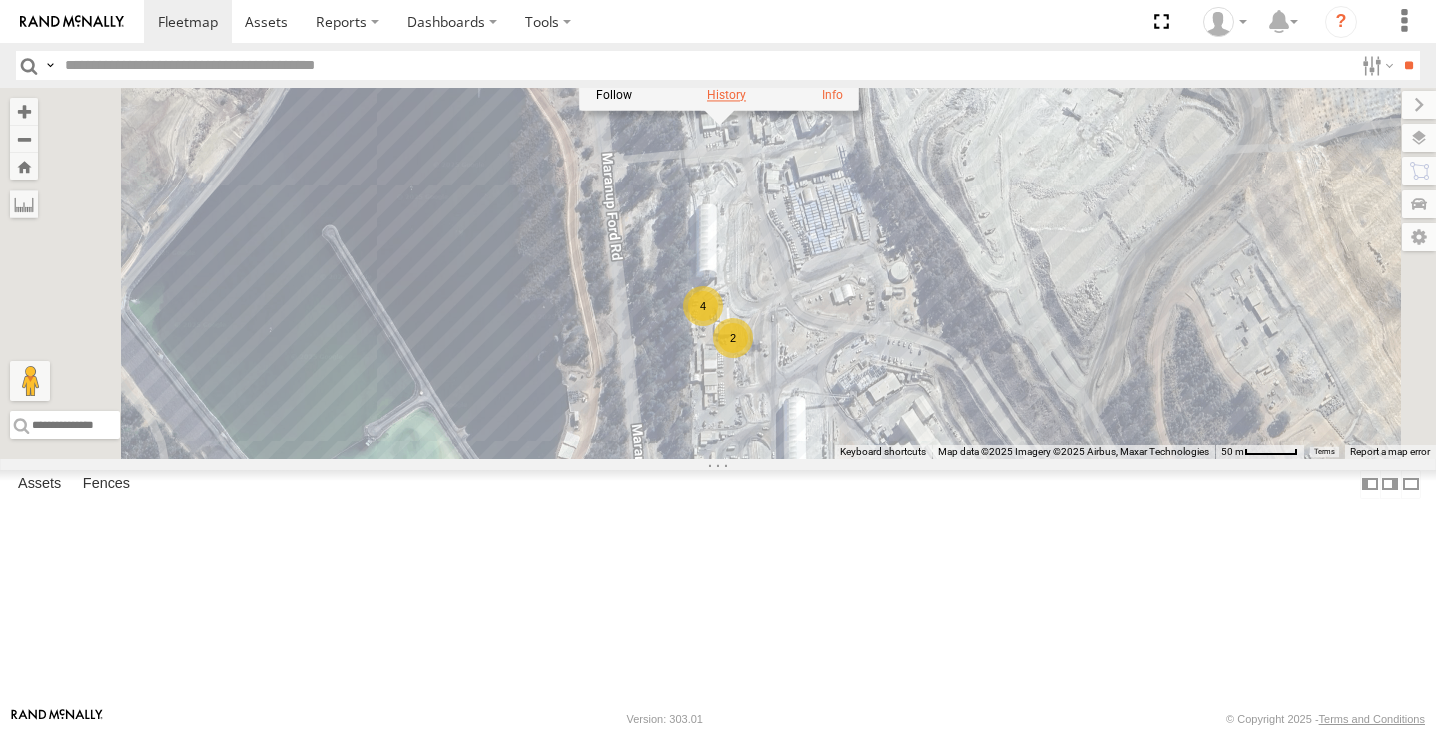 click at bounding box center [726, 95] 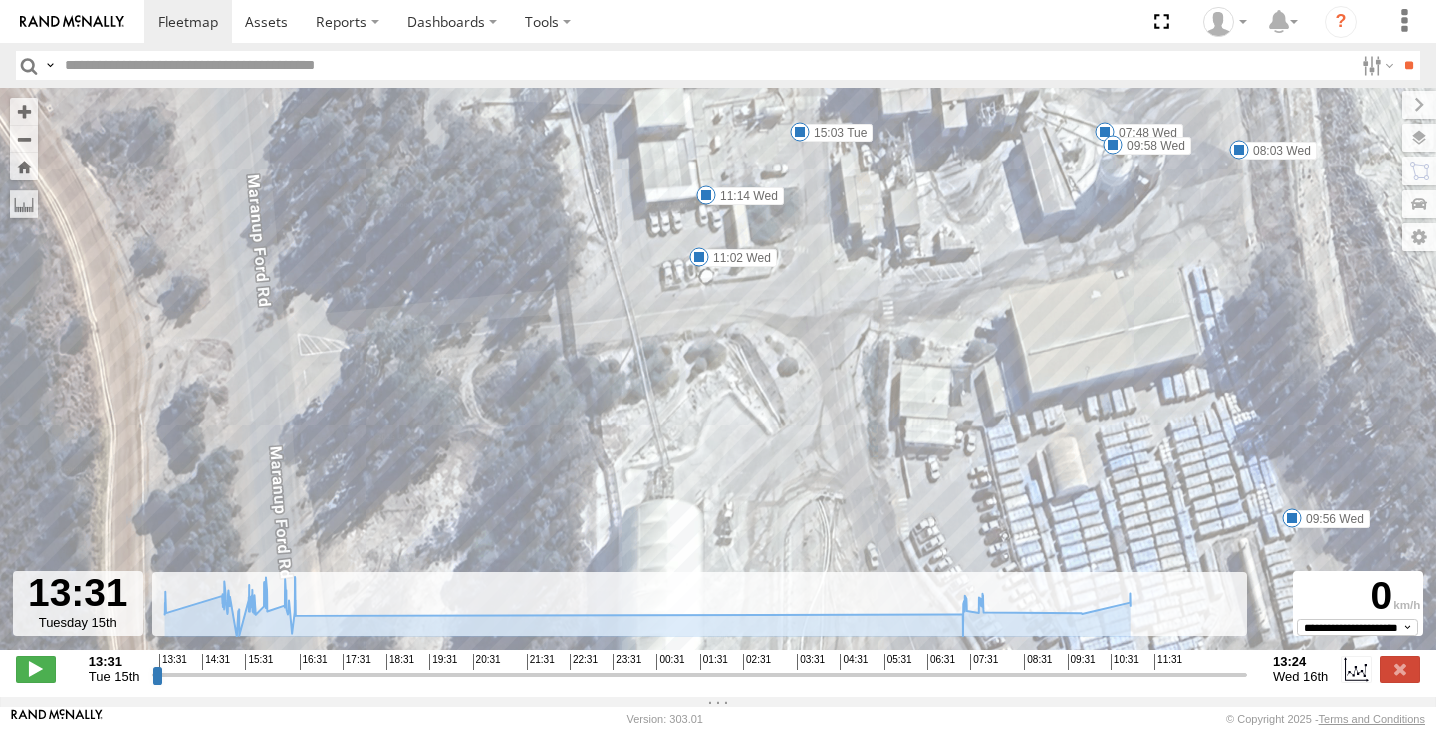 drag, startPoint x: 656, startPoint y: 251, endPoint x: 648, endPoint y: 339, distance: 88.362885 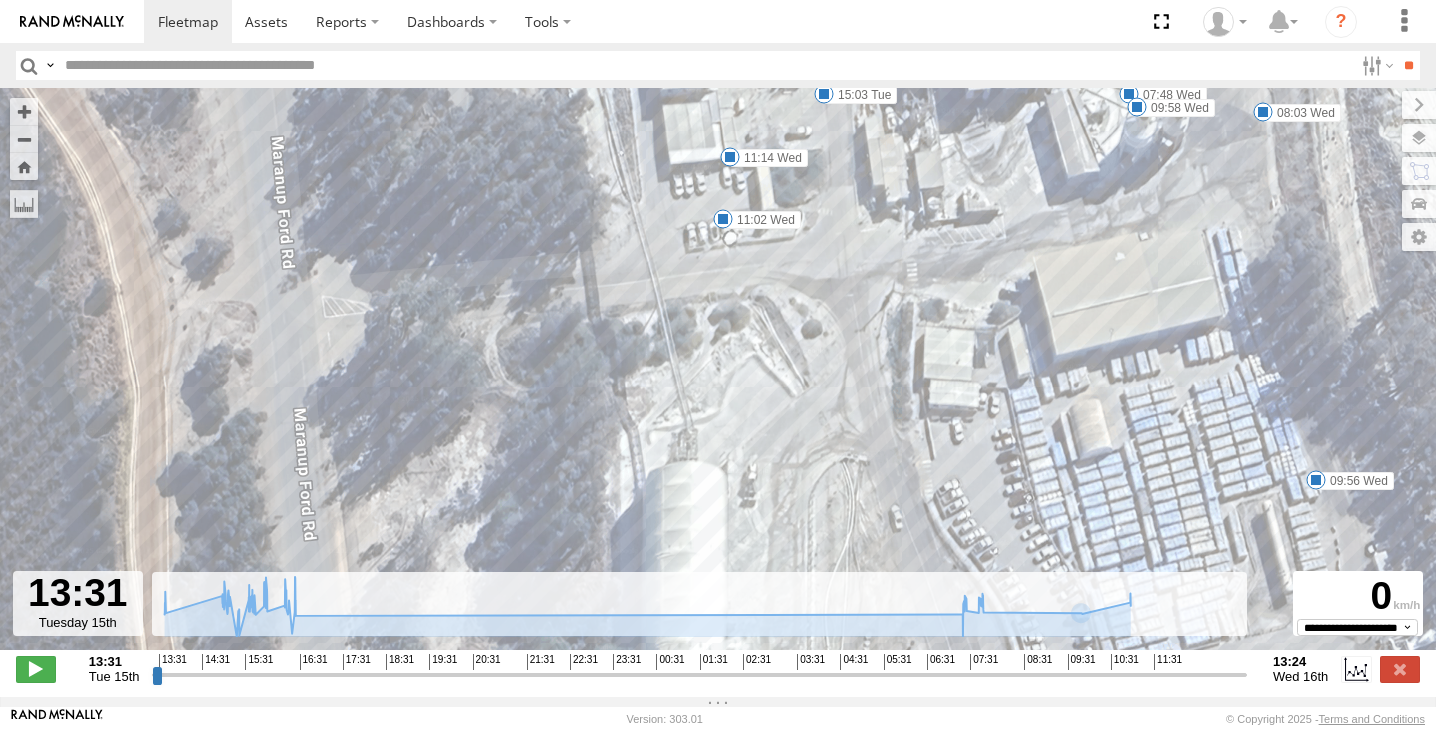 drag, startPoint x: 743, startPoint y: 344, endPoint x: 853, endPoint y: 84, distance: 282.3119 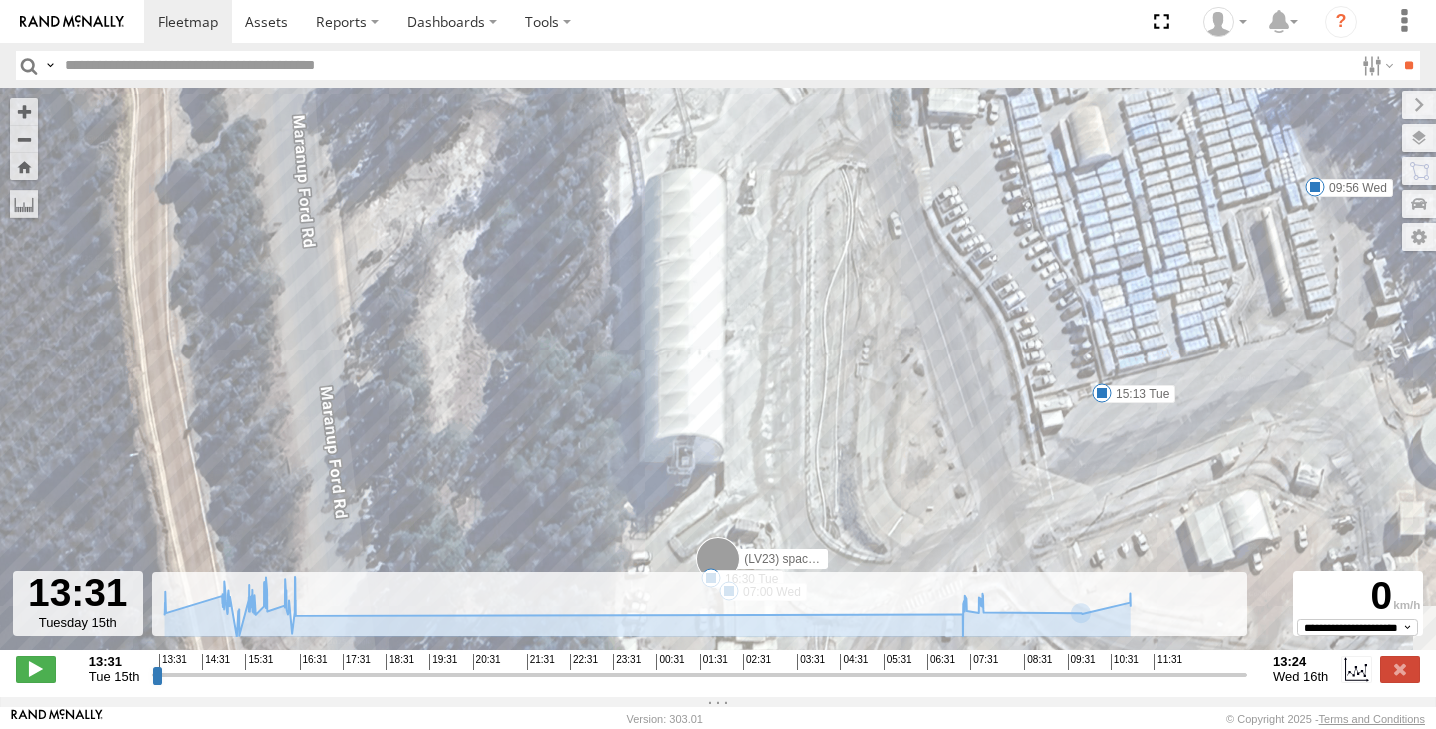 drag, startPoint x: 787, startPoint y: 335, endPoint x: 697, endPoint y: 267, distance: 112.80071 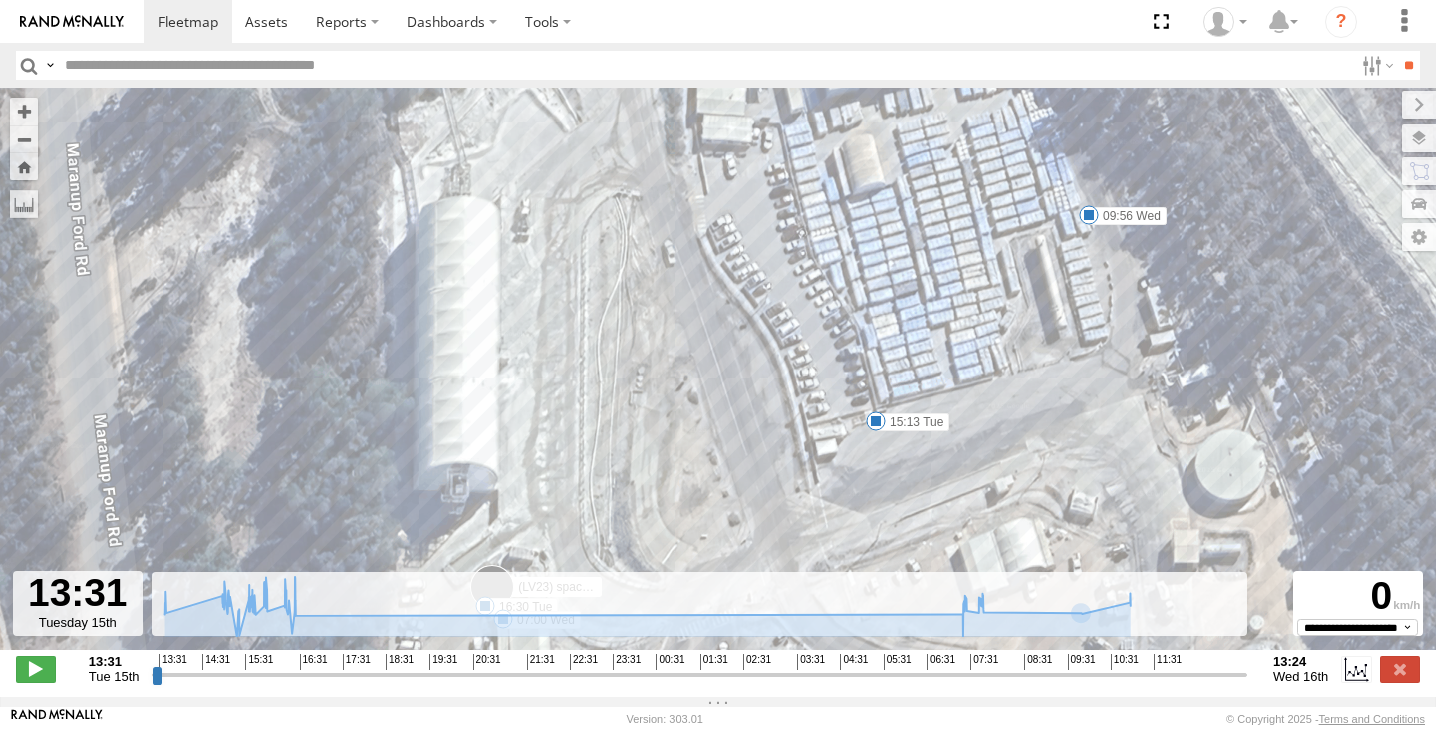 drag, startPoint x: 1222, startPoint y: 384, endPoint x: 1040, endPoint y: 465, distance: 199.21094 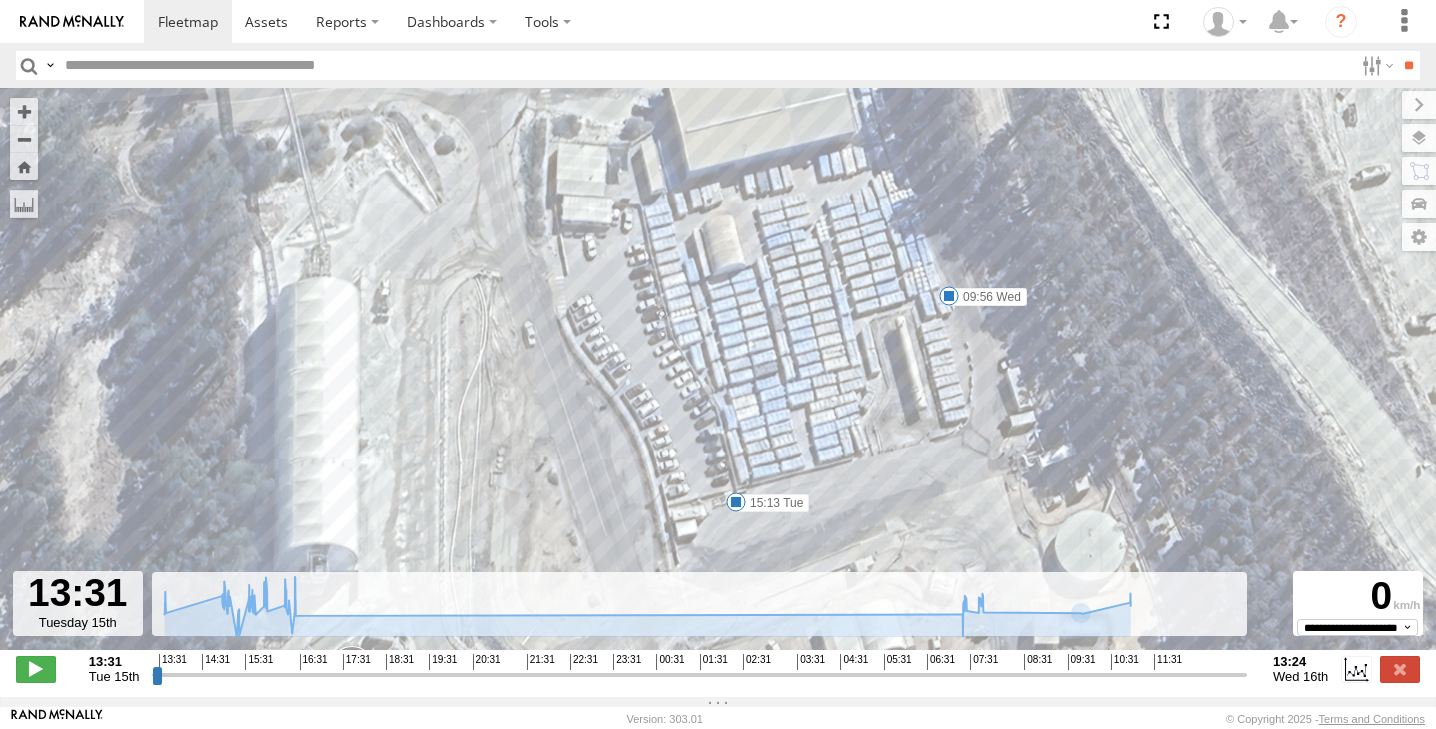 drag, startPoint x: 1031, startPoint y: 268, endPoint x: 1040, endPoint y: 492, distance: 224.18073 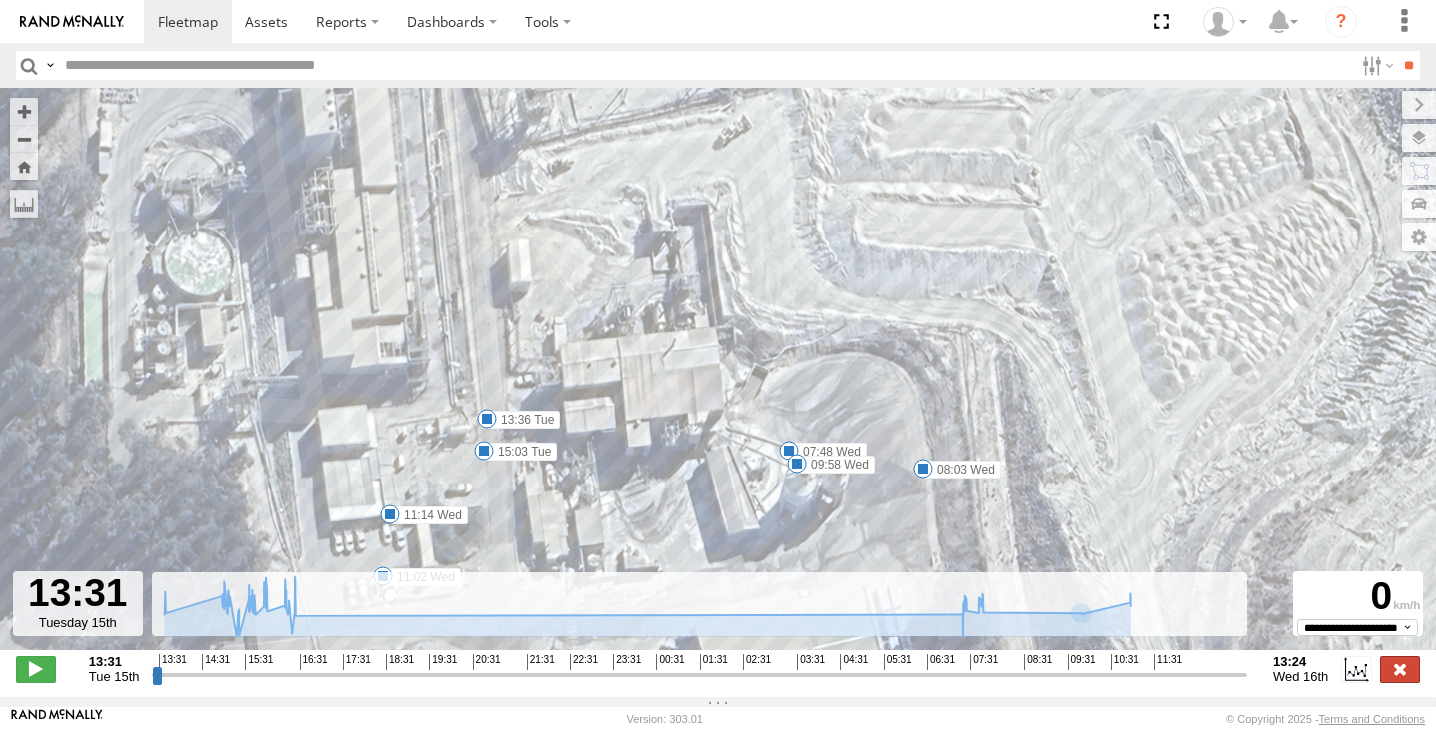 click at bounding box center [1400, 669] 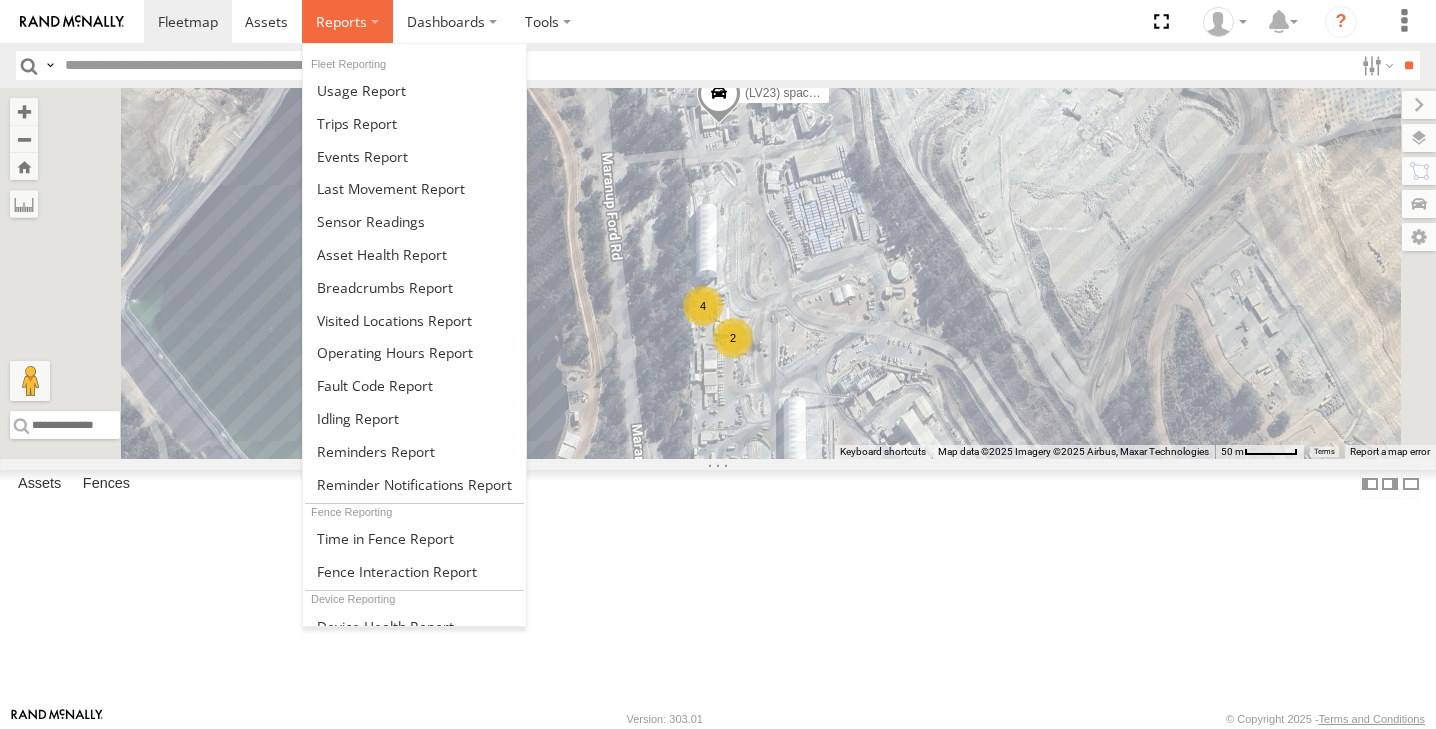 click at bounding box center (347, 21) 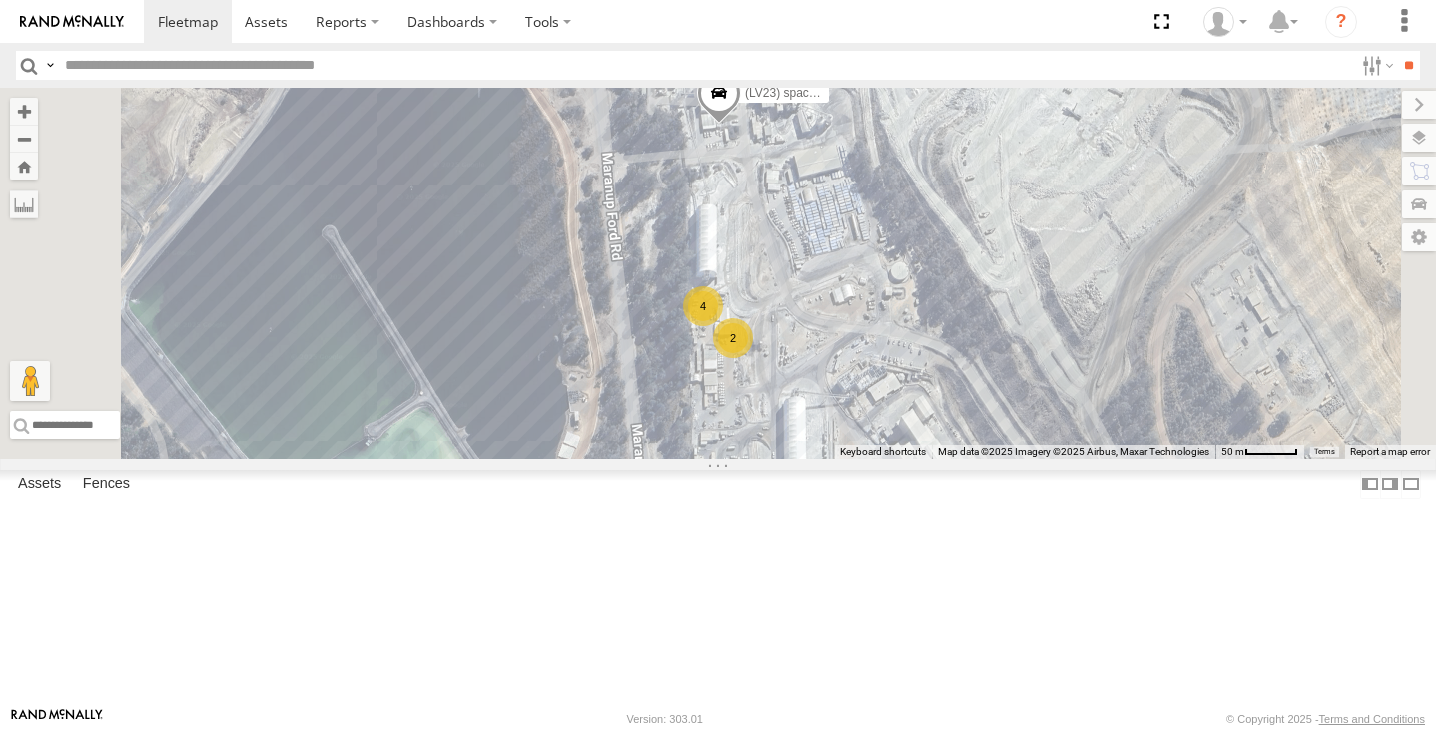 click on "(LV23) space cab triton 4 2" at bounding box center [718, 273] 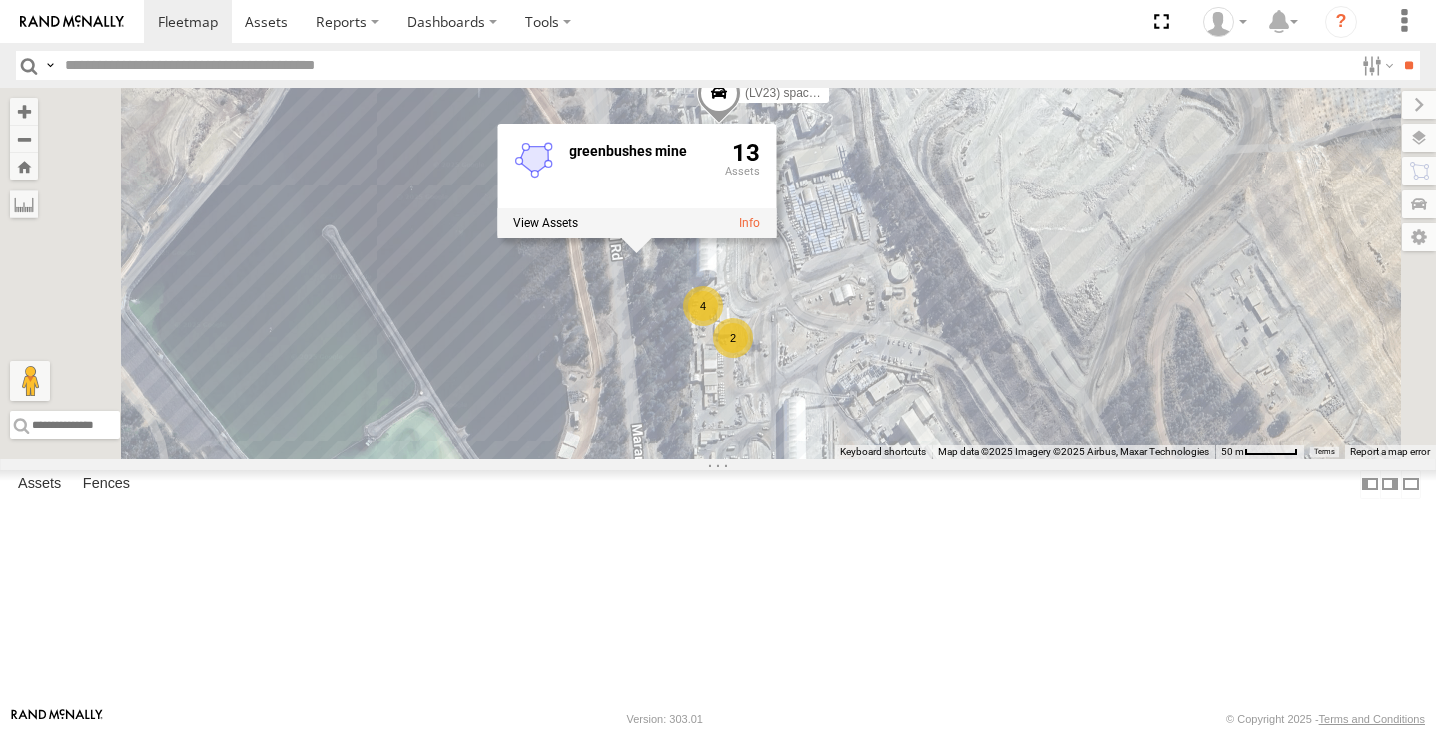 click at bounding box center (0, 0) 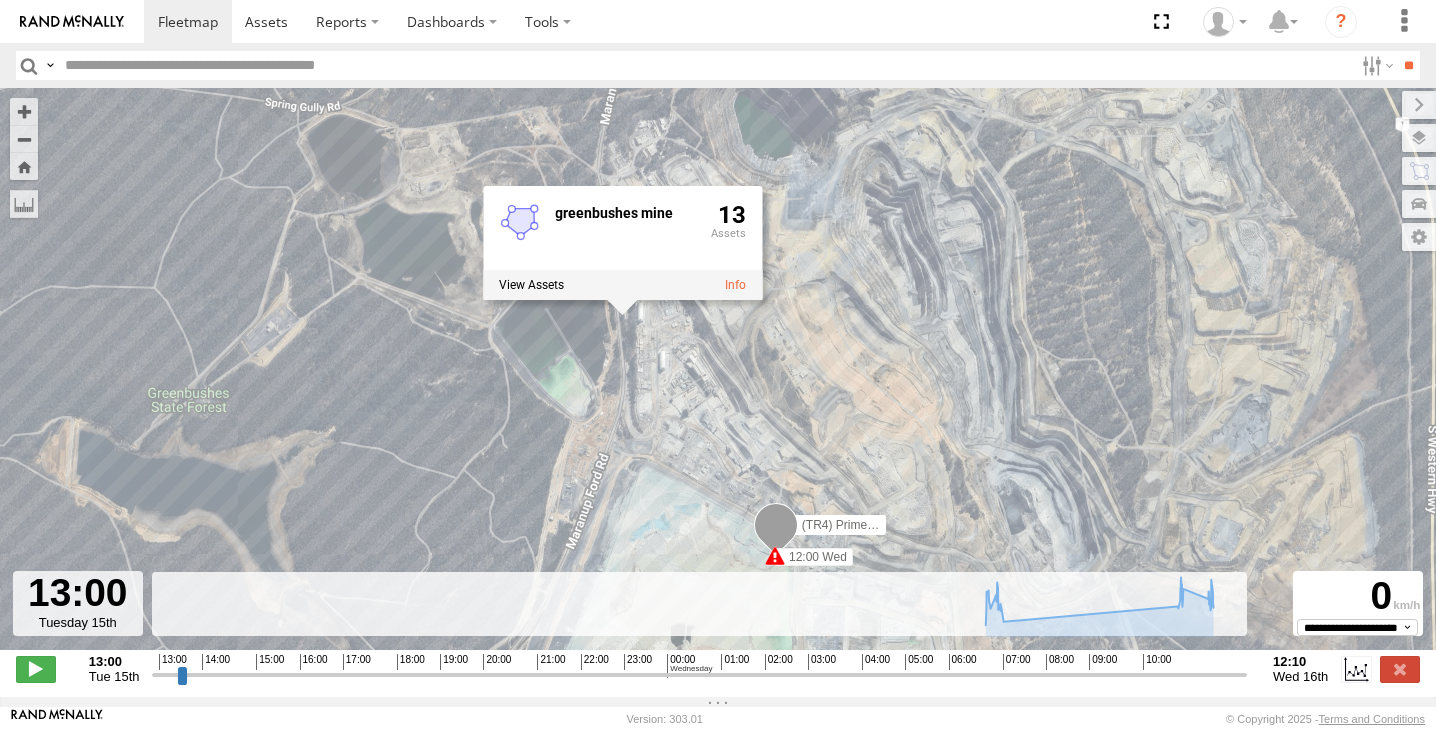 click on "(TR4) Prime mover 15:20 Tue 12:00 Wed greenbushes mine 13" at bounding box center [718, 379] 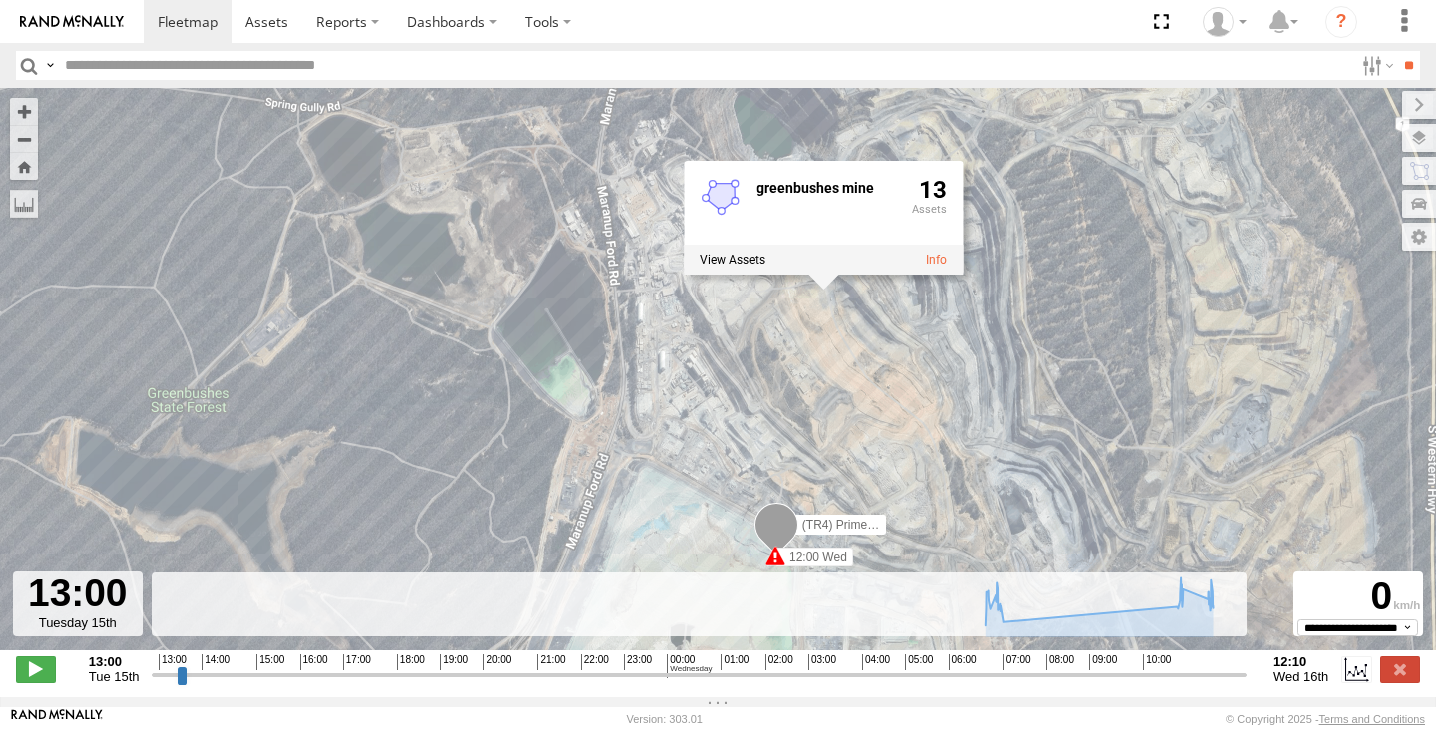 click on "(TR4) Prime mover 15:20 Tue 12:00 Wed greenbushes mine 13" at bounding box center (718, 379) 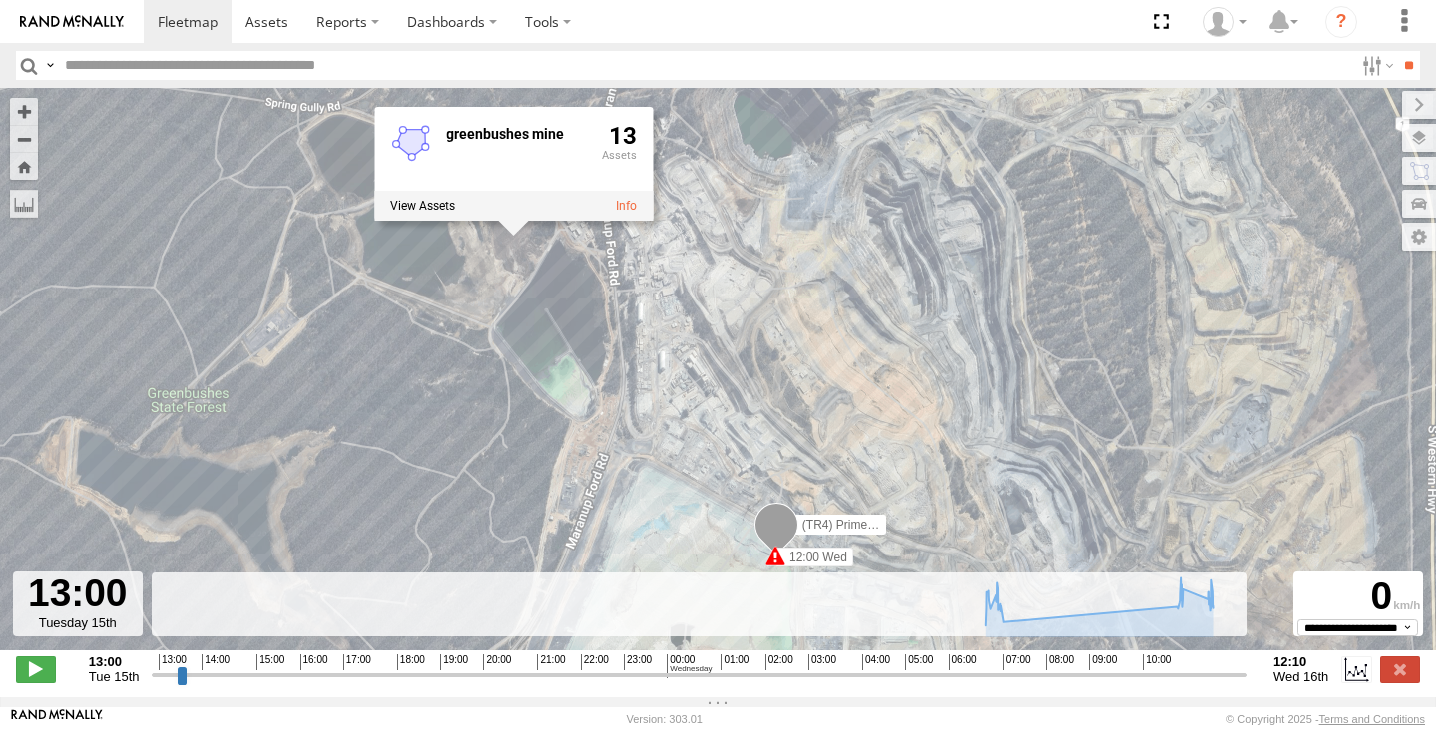 click on "(TR4) Prime mover 15:20 Tue 12:00 Wed greenbushes mine 13" at bounding box center (718, 379) 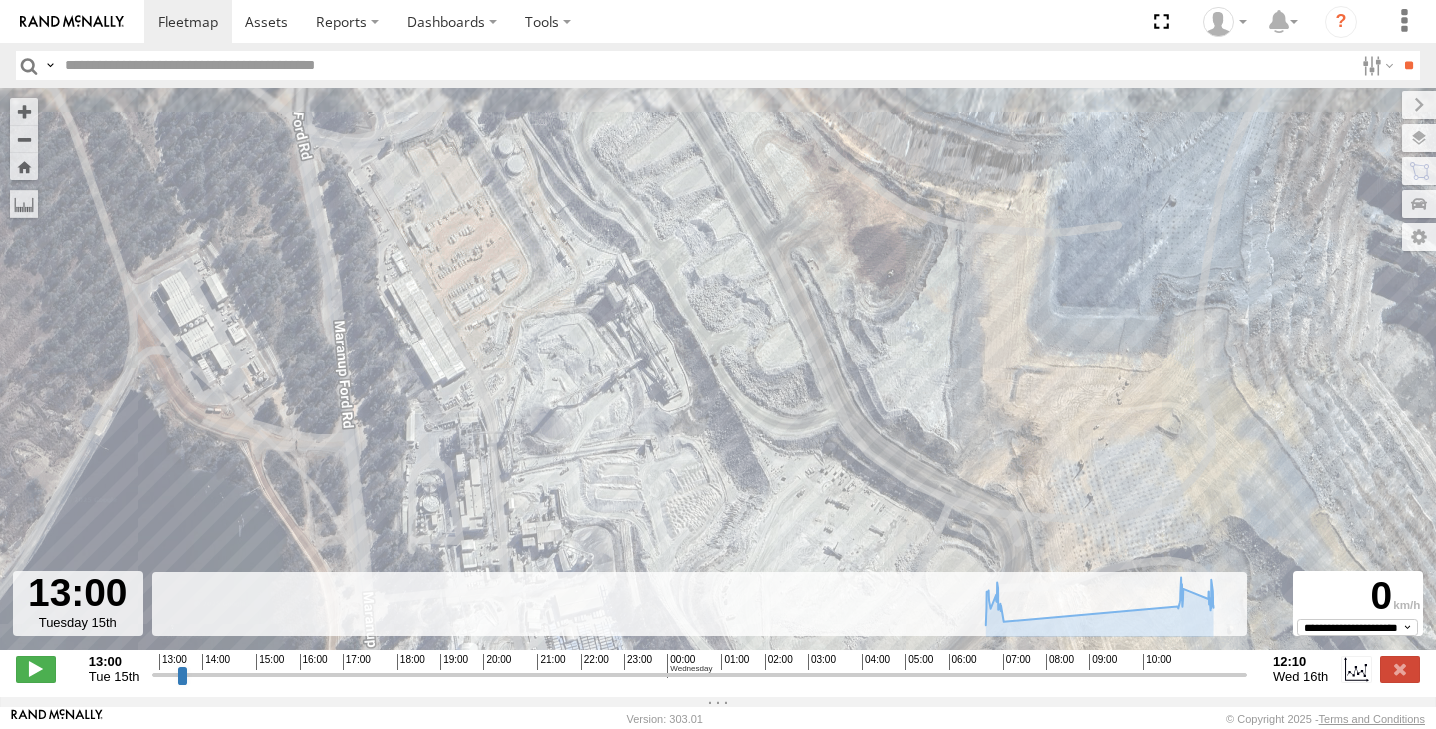 drag, startPoint x: 702, startPoint y: 218, endPoint x: 736, endPoint y: 328, distance: 115.134705 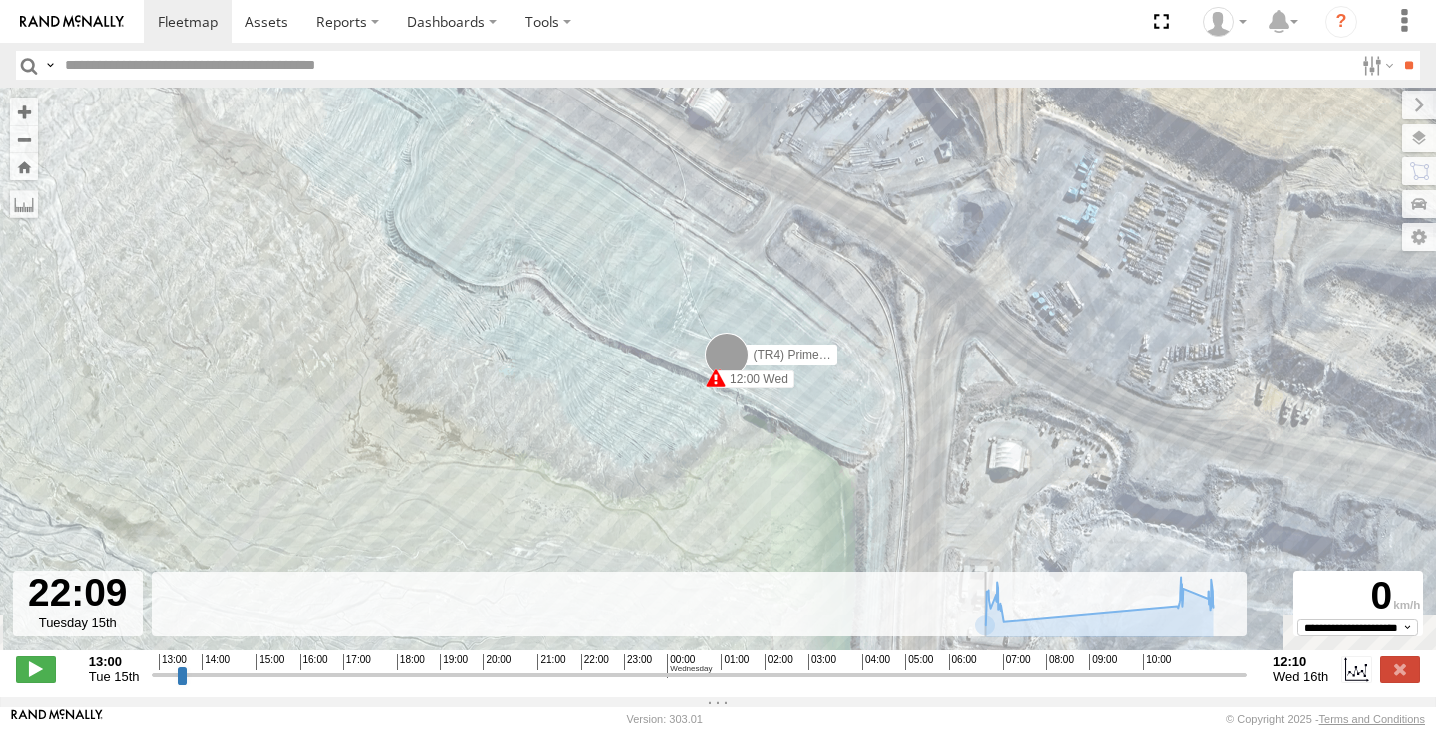 drag, startPoint x: 154, startPoint y: 687, endPoint x: 632, endPoint y: 591, distance: 487.54486 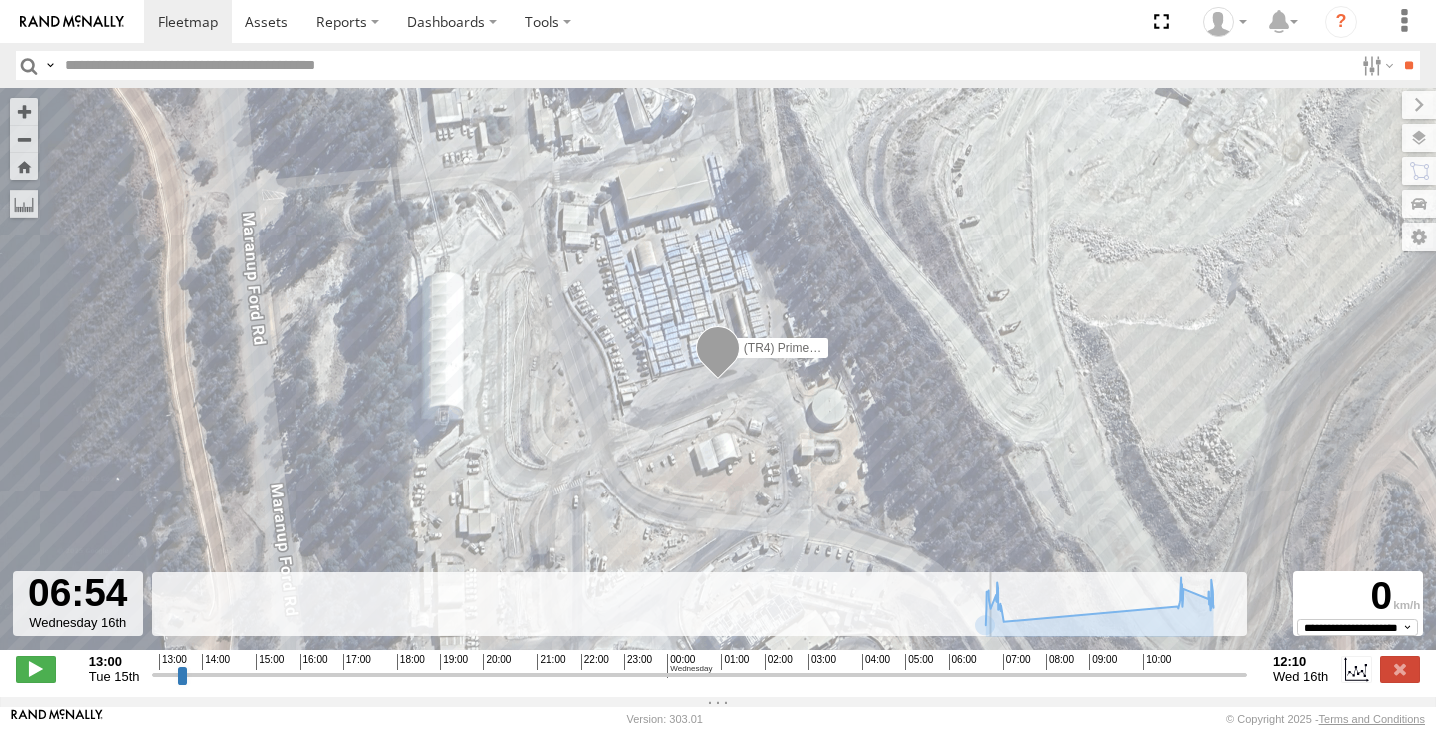 drag, startPoint x: 628, startPoint y: 692, endPoint x: 994, endPoint y: 633, distance: 370.72498 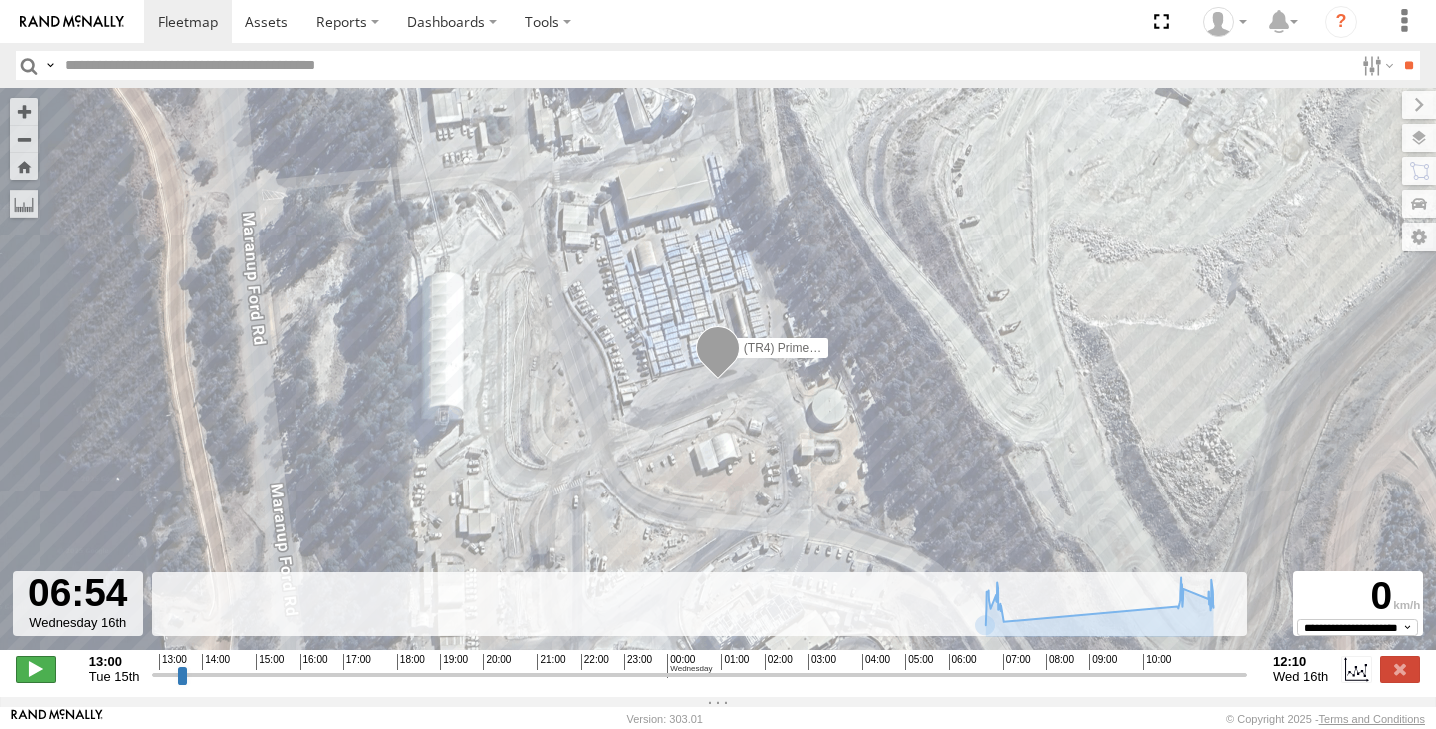 click at bounding box center [36, 669] 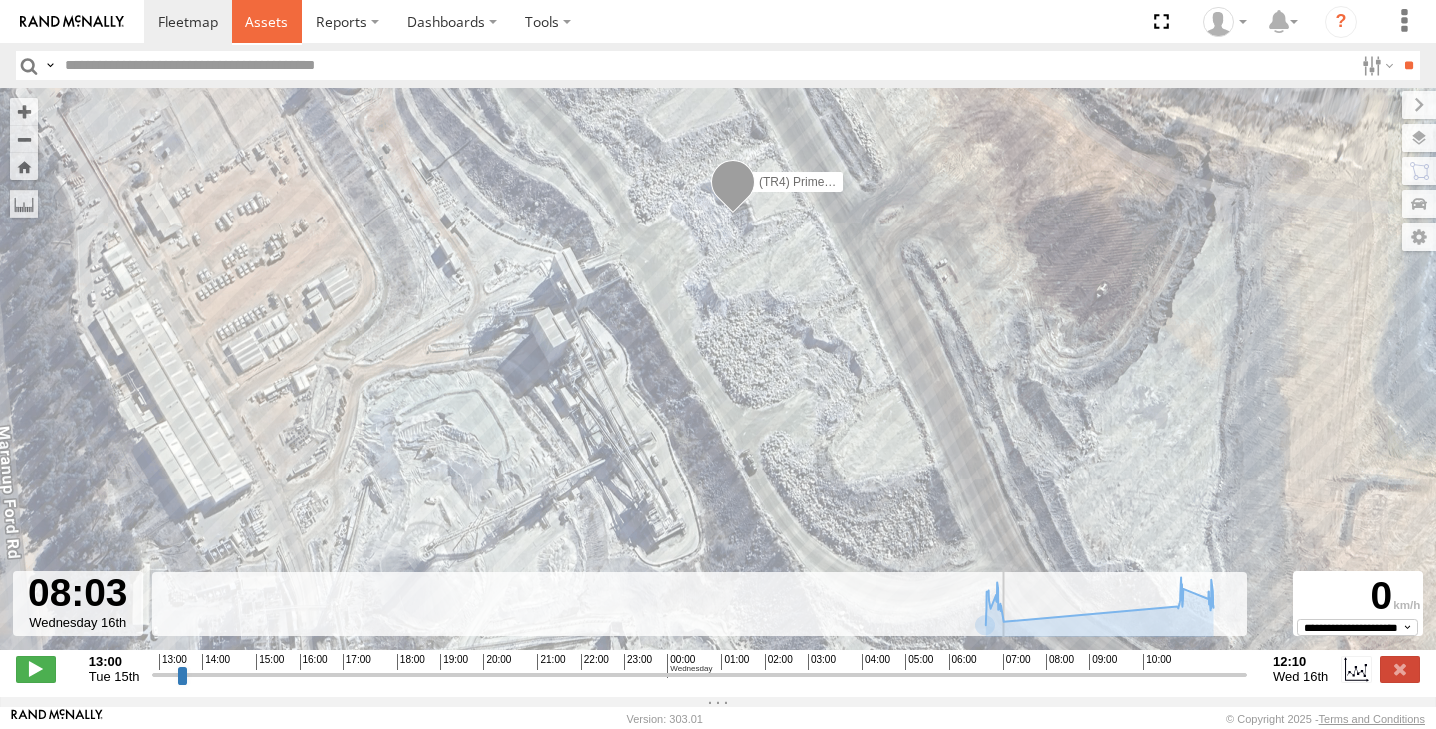 click at bounding box center [267, 21] 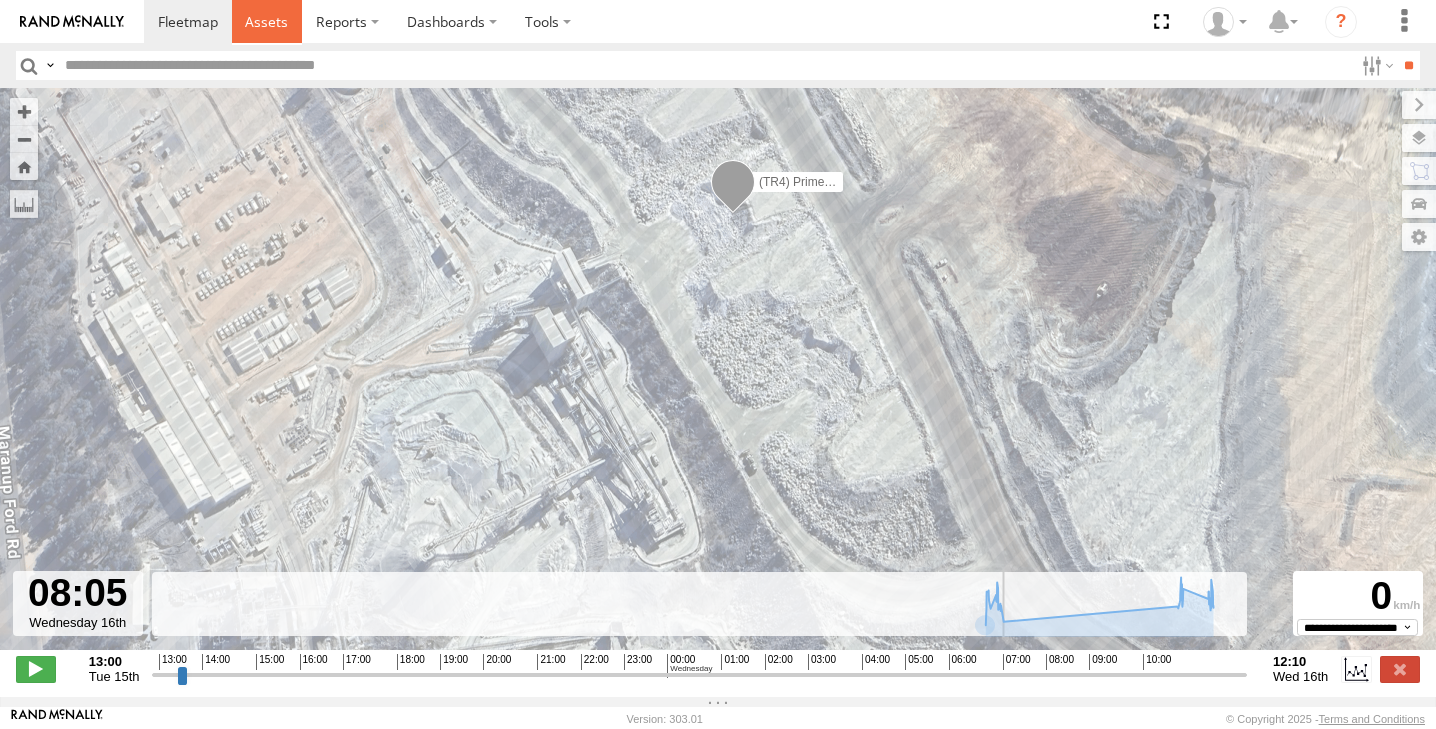type on "**********" 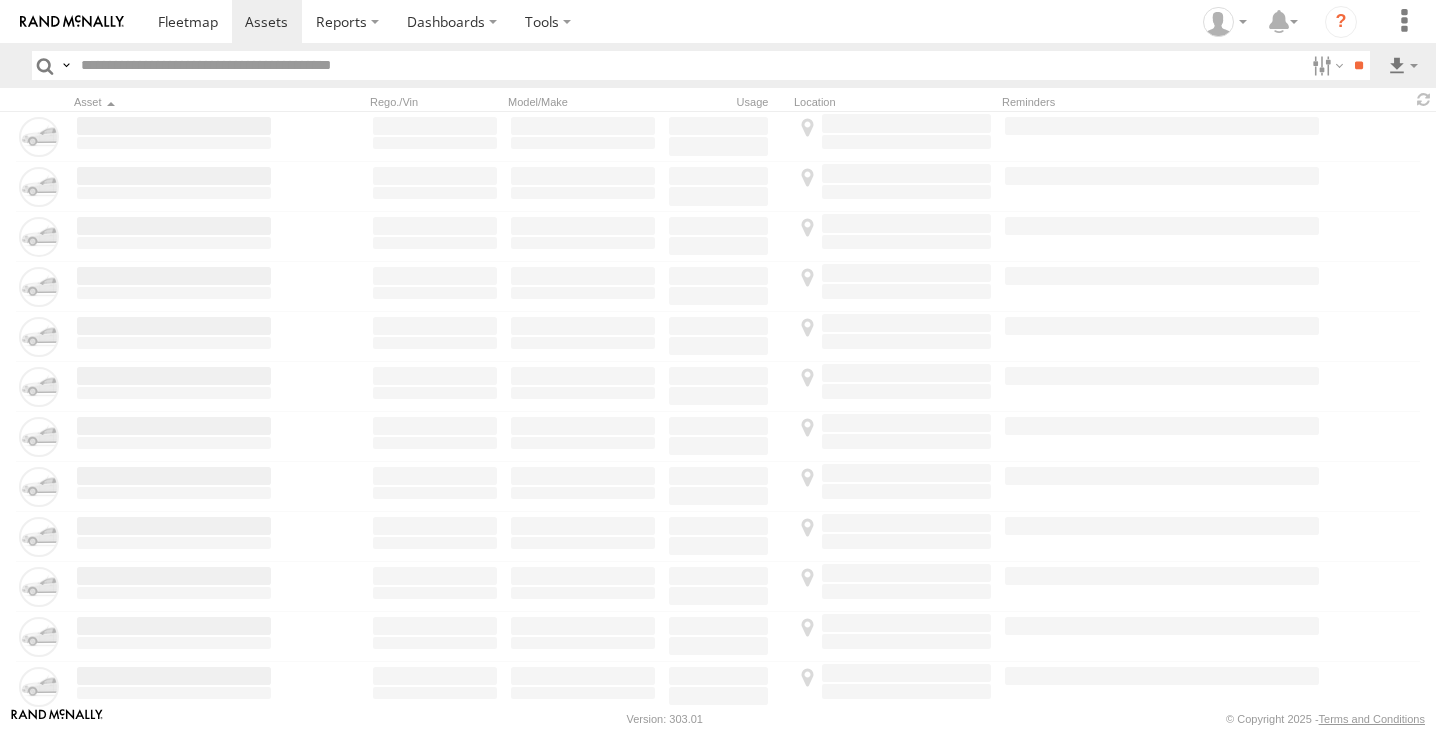 scroll, scrollTop: 0, scrollLeft: 0, axis: both 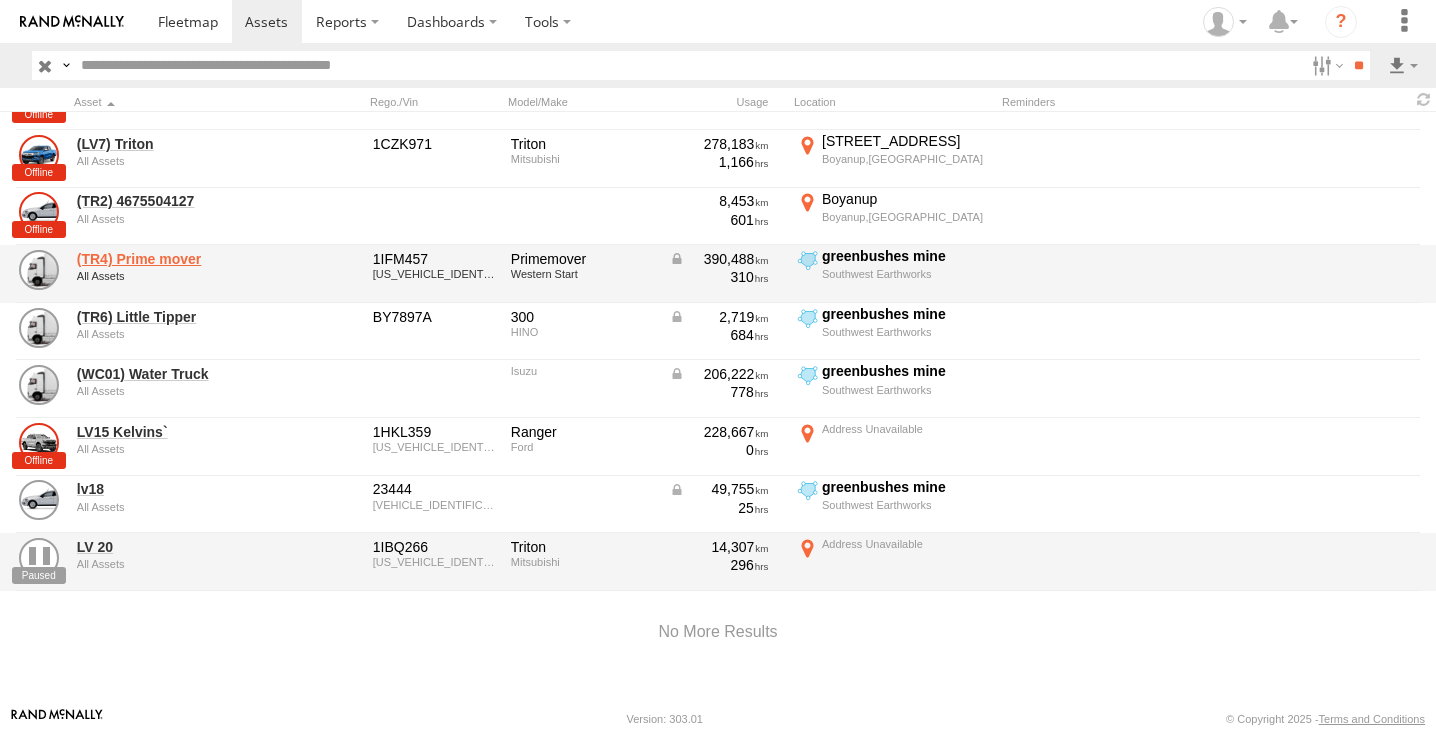 click on "(TR4) Prime mover" at bounding box center (174, 259) 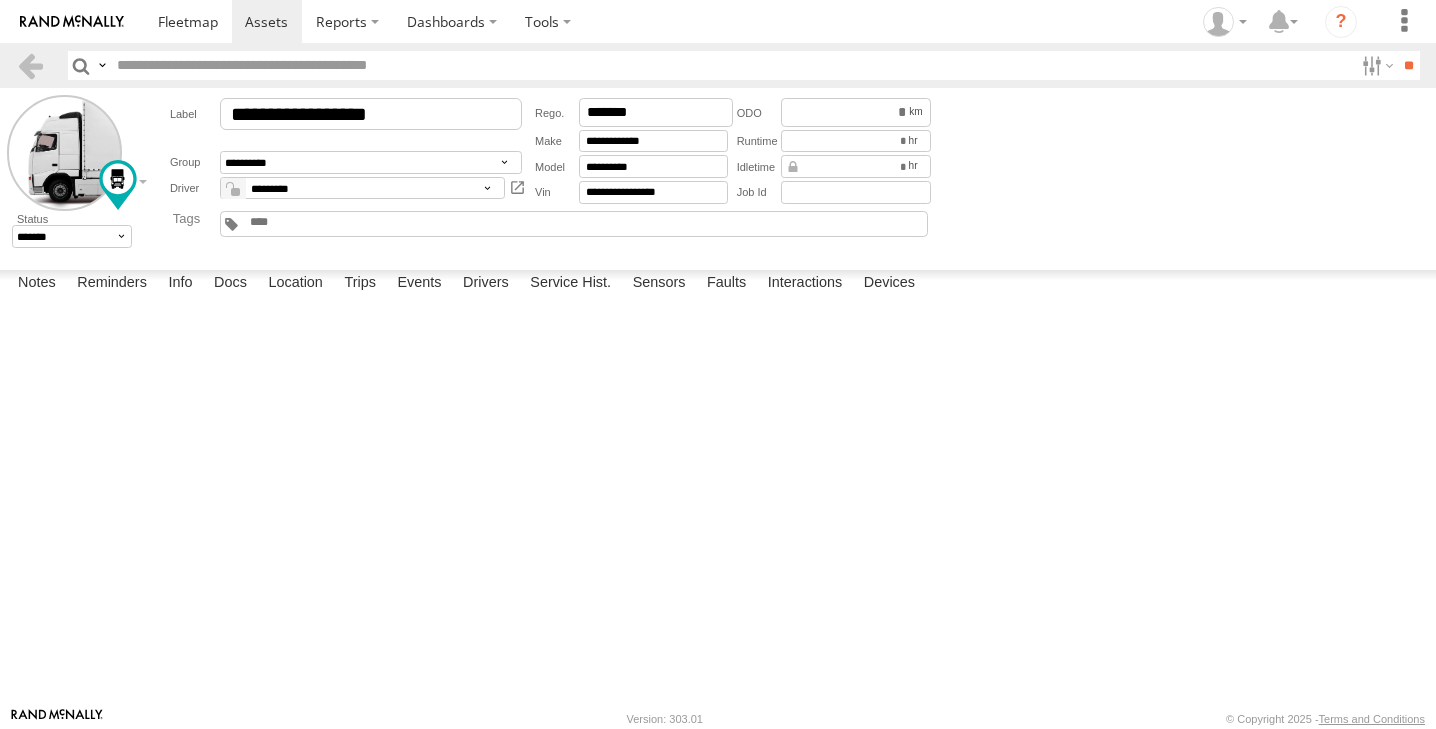 scroll, scrollTop: 0, scrollLeft: 0, axis: both 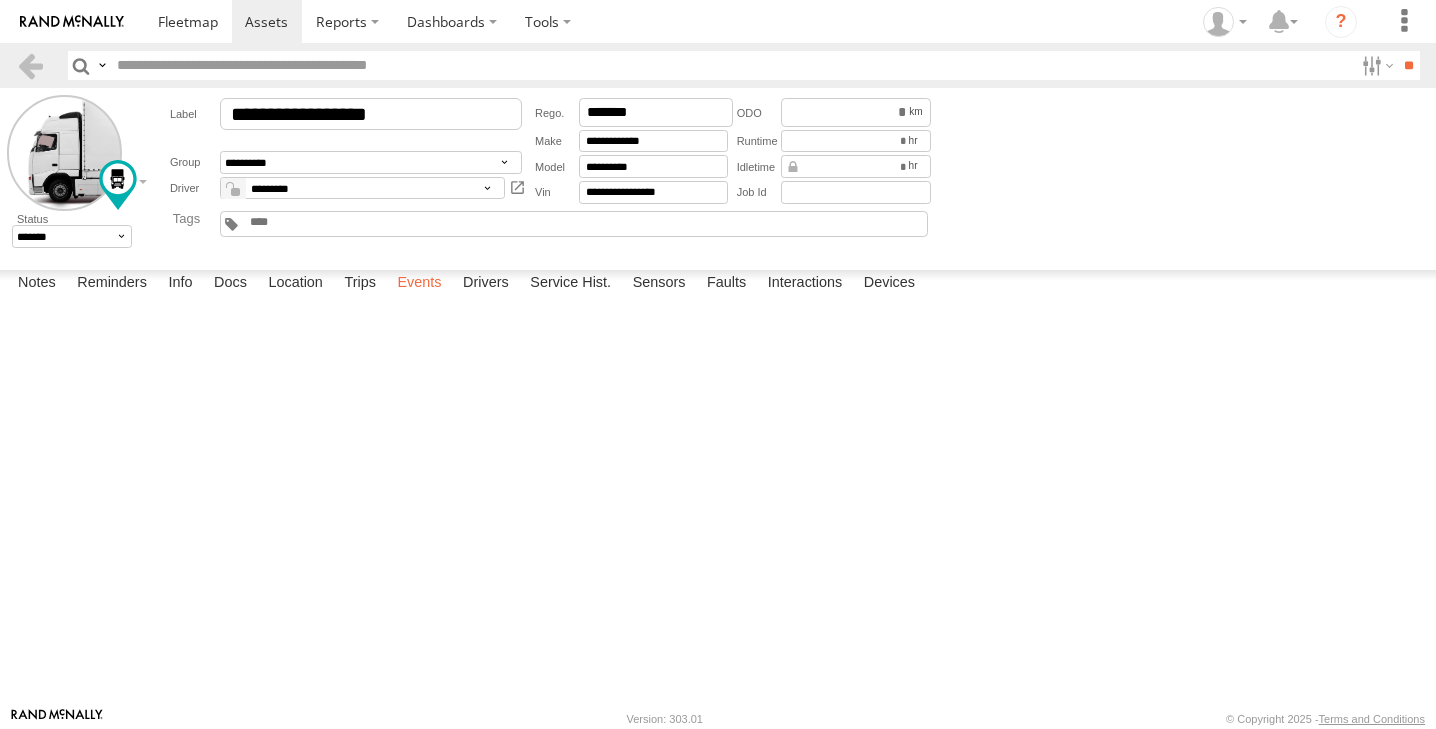 click on "Events" at bounding box center [419, 284] 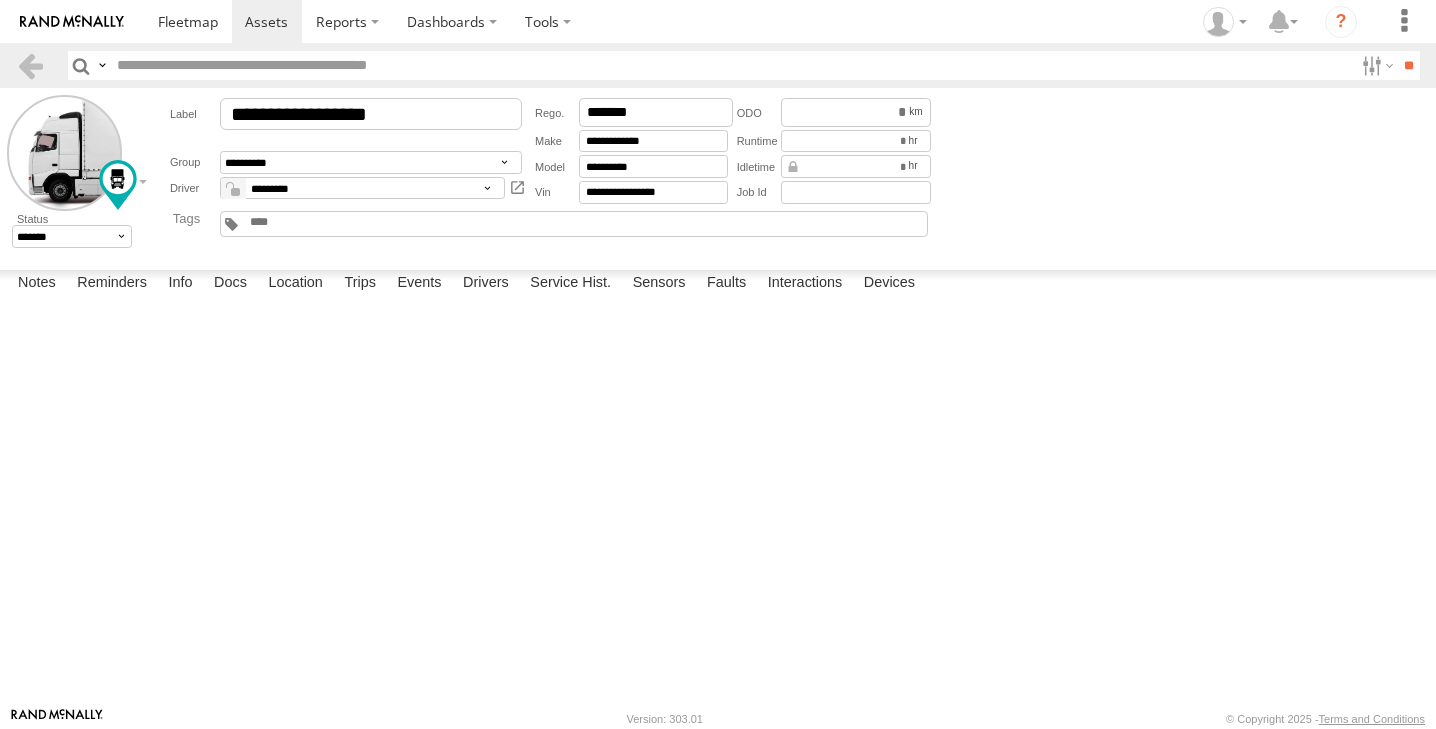 scroll, scrollTop: 1956, scrollLeft: 0, axis: vertical 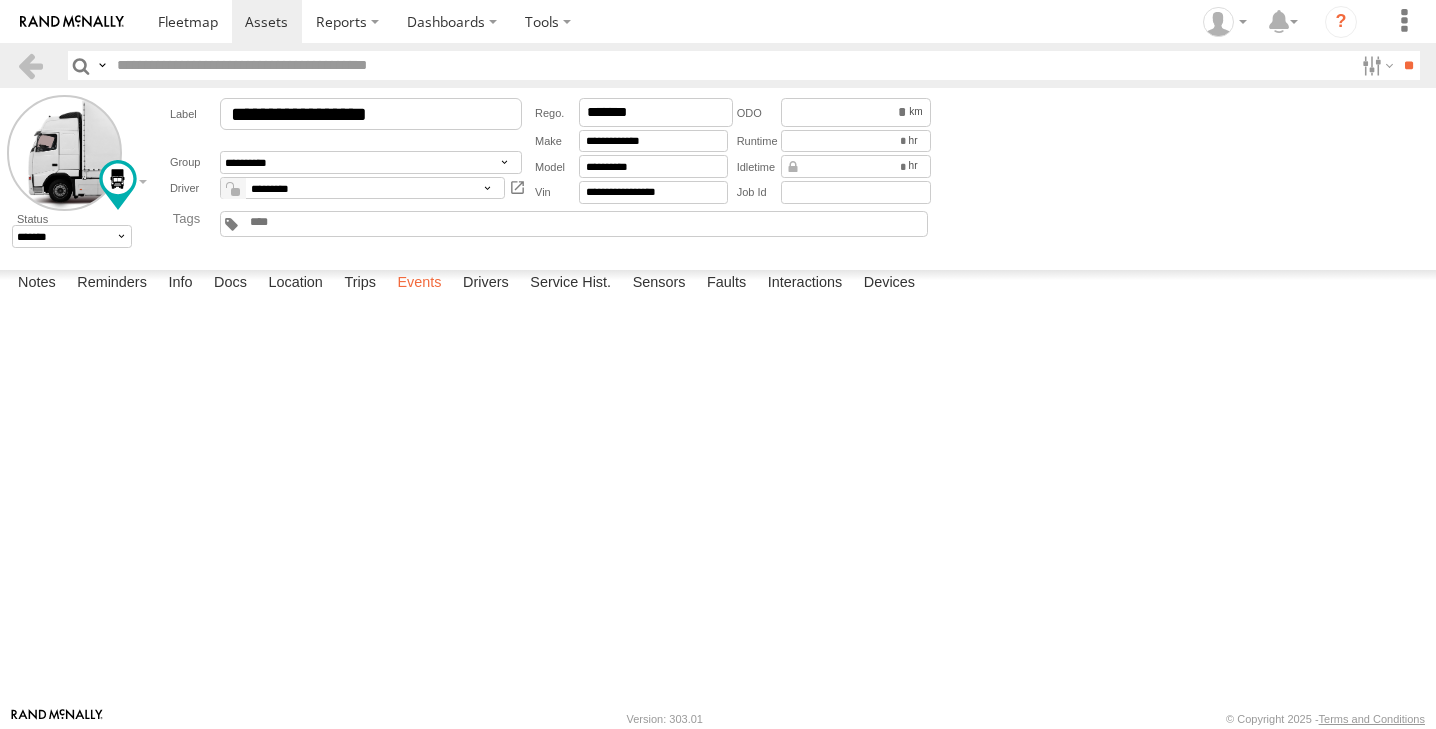 click on "Events" at bounding box center [419, 284] 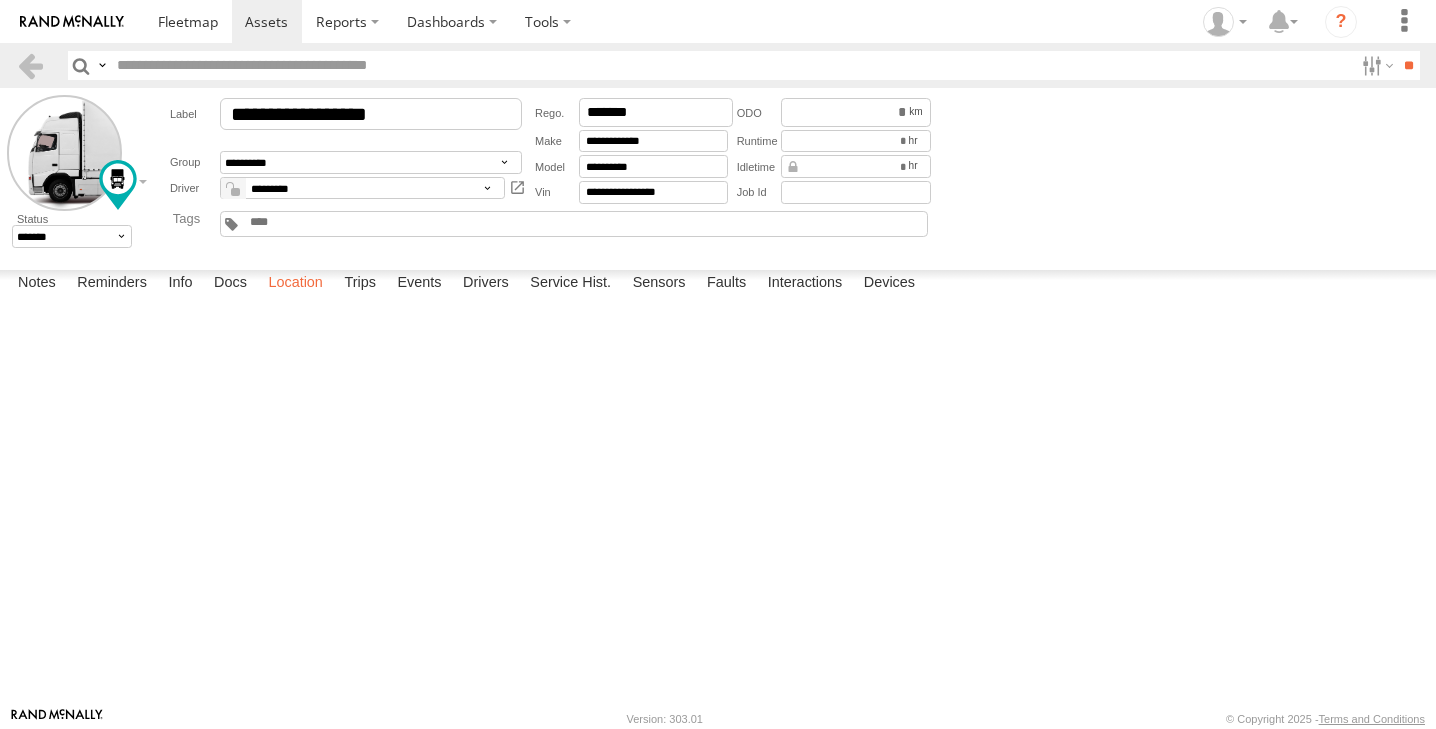 click on "Location" at bounding box center (295, 284) 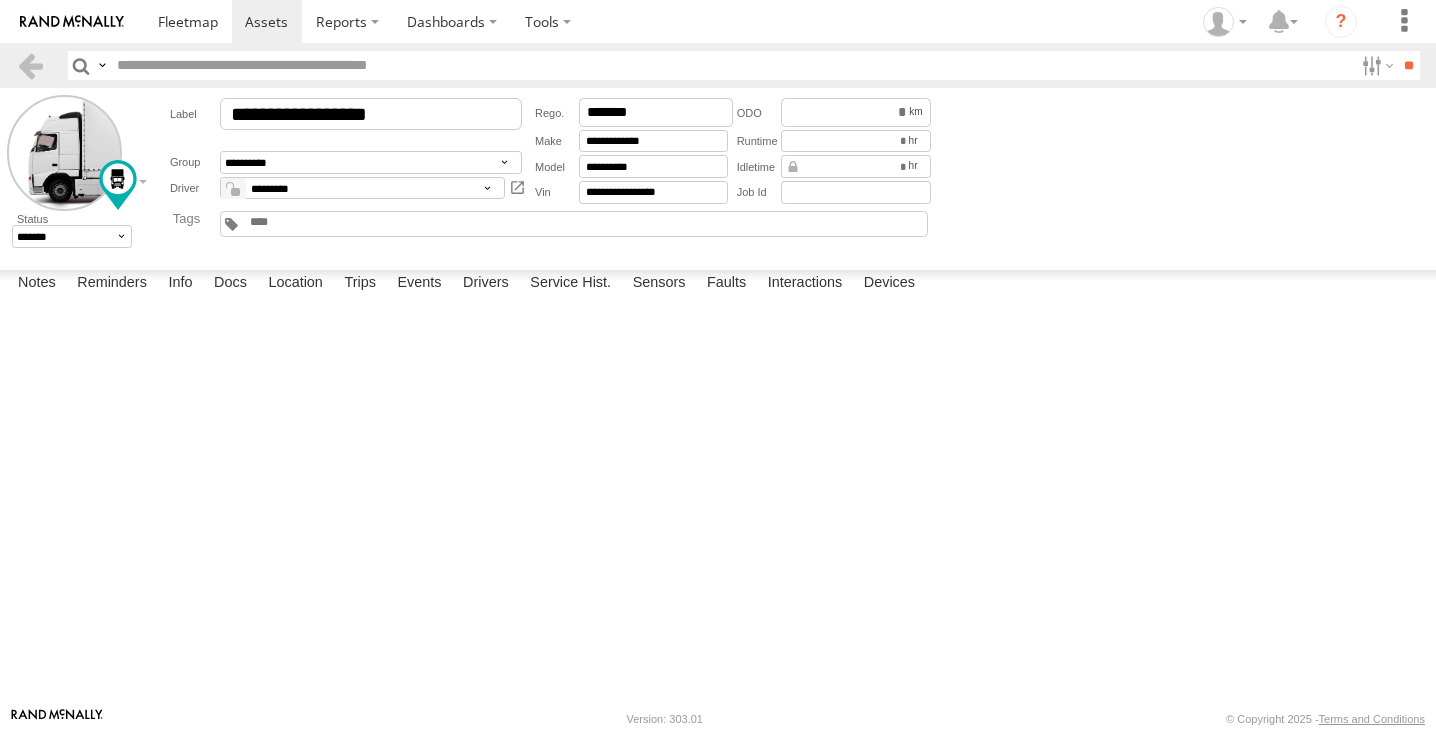 click at bounding box center (72, 22) 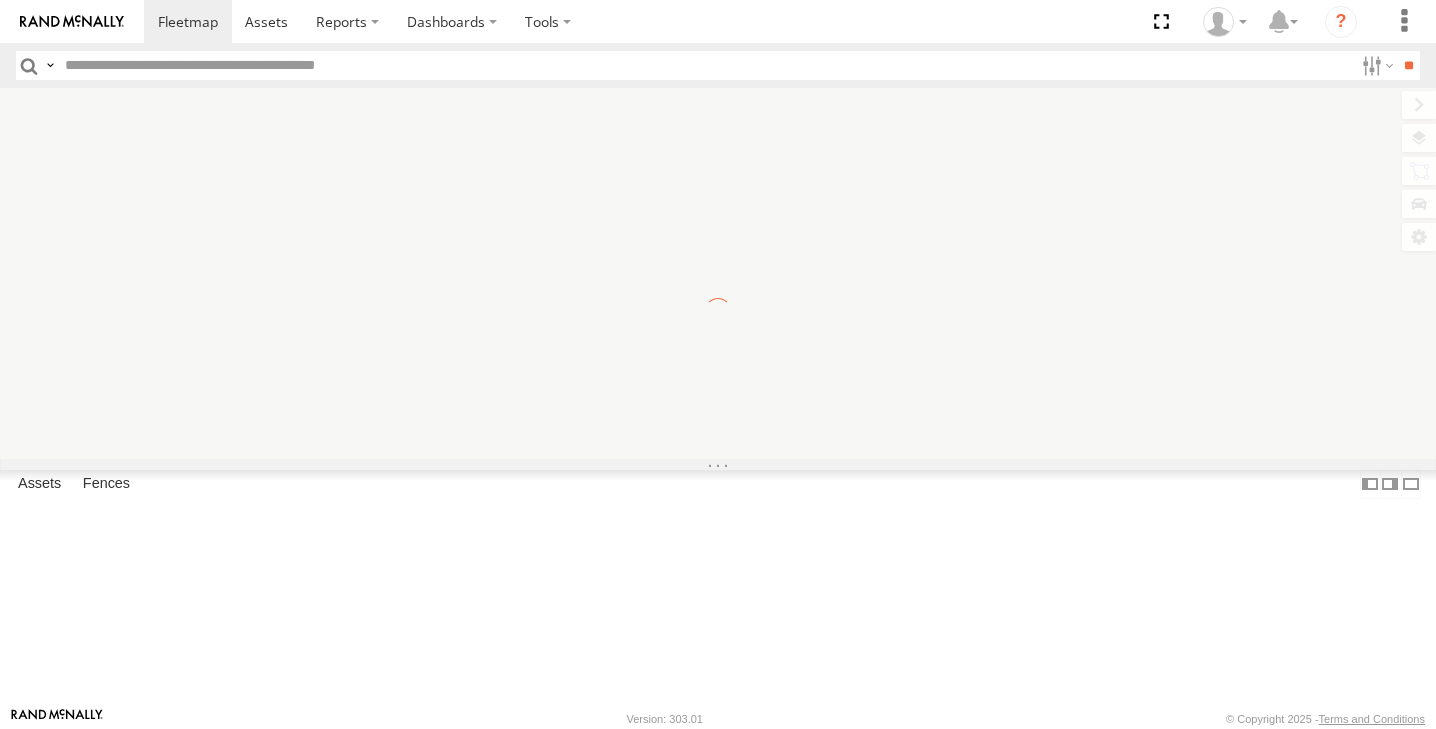 scroll, scrollTop: 0, scrollLeft: 0, axis: both 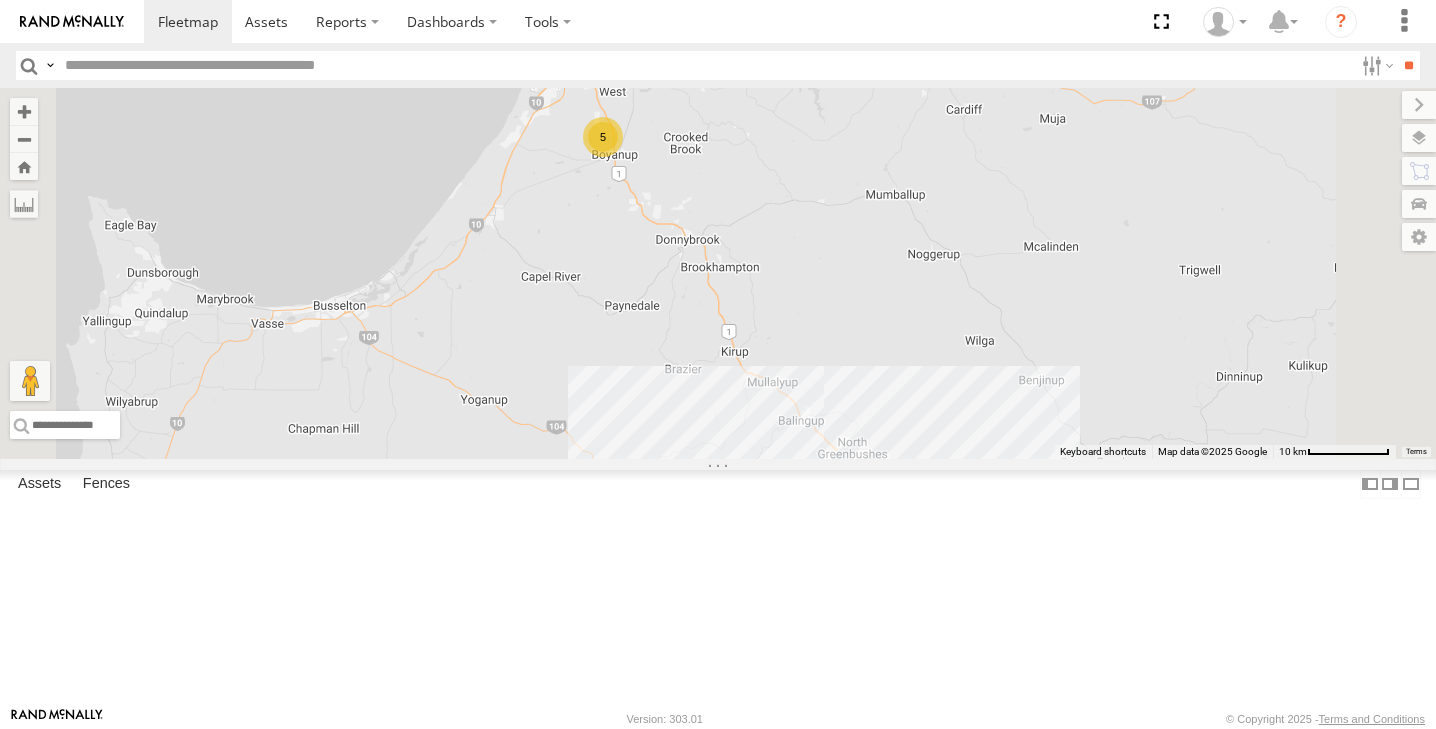 click on "13" at bounding box center [856, 493] 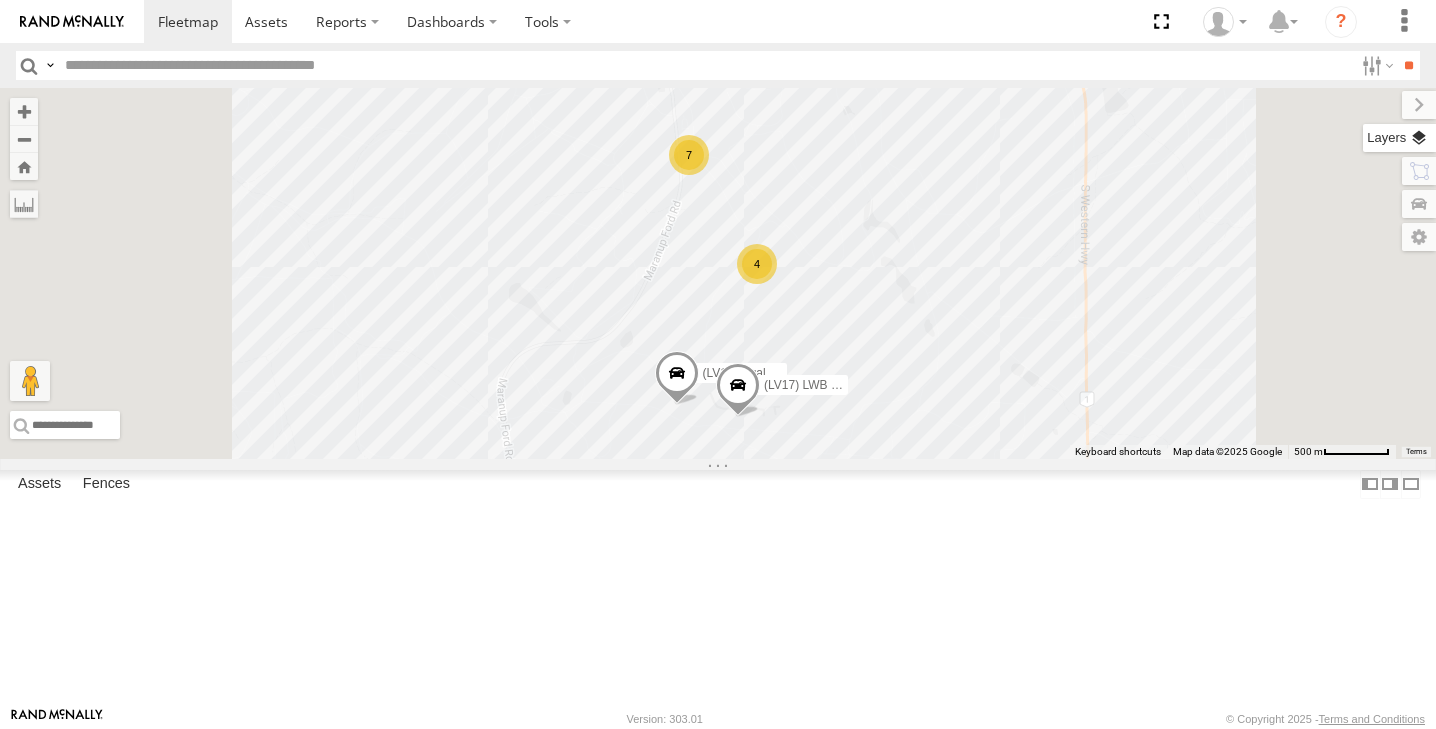 click at bounding box center [1399, 138] 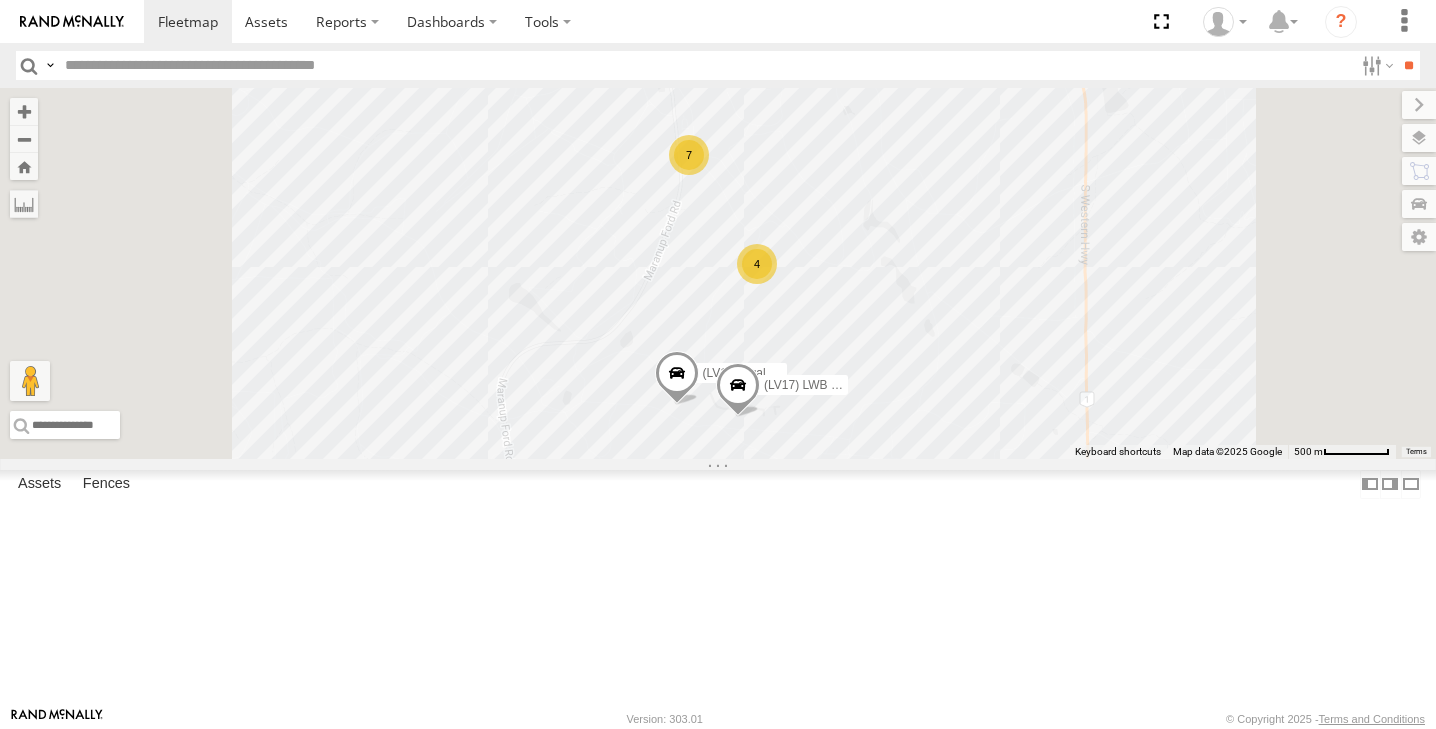 click at bounding box center (0, 0) 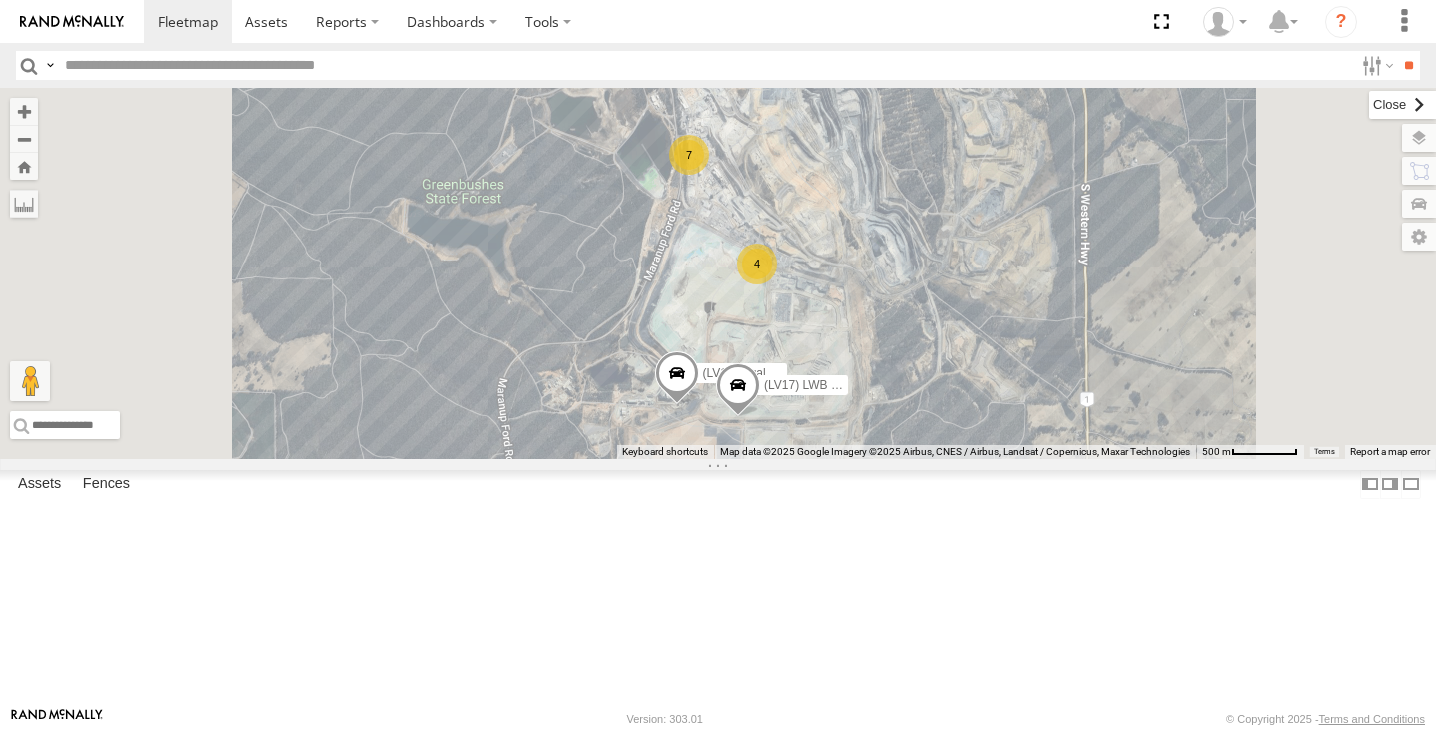 click at bounding box center [1402, 105] 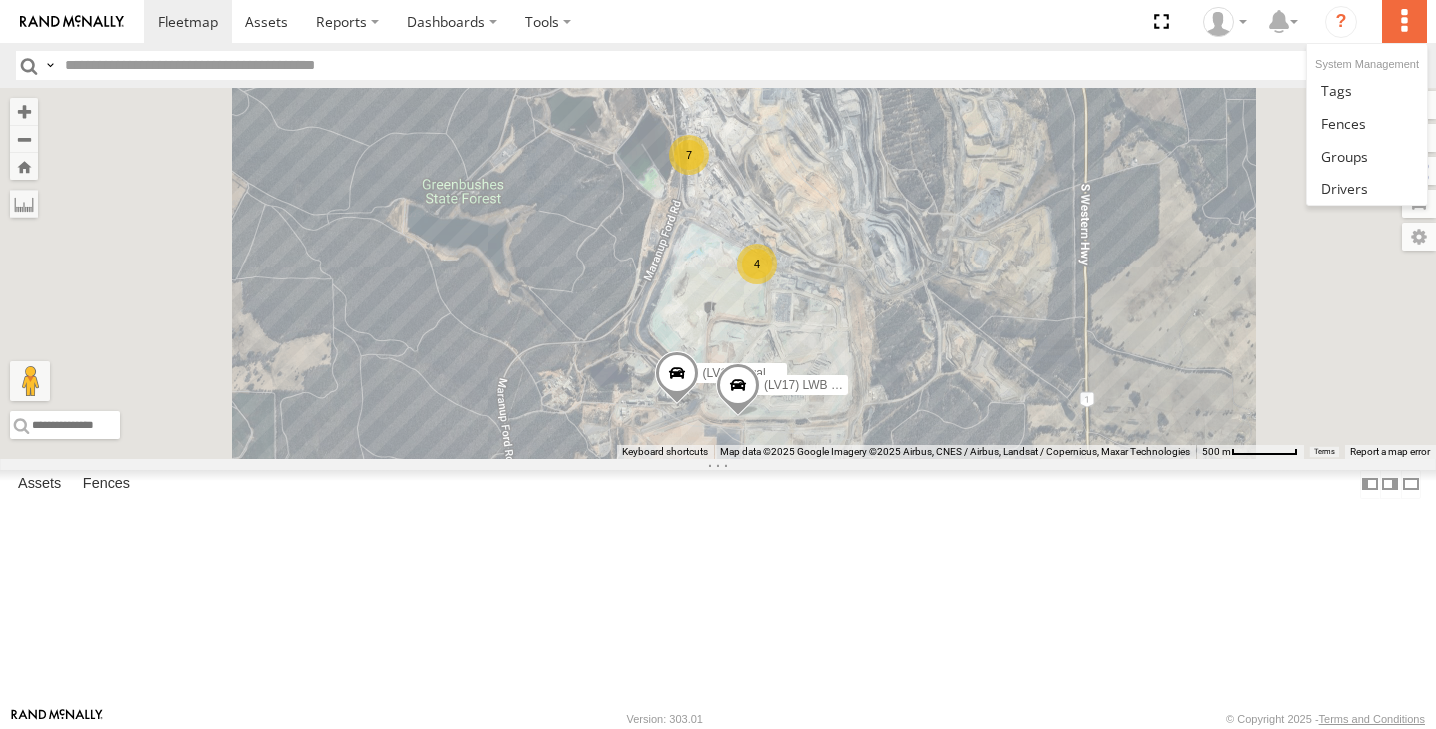click at bounding box center [1404, 21] 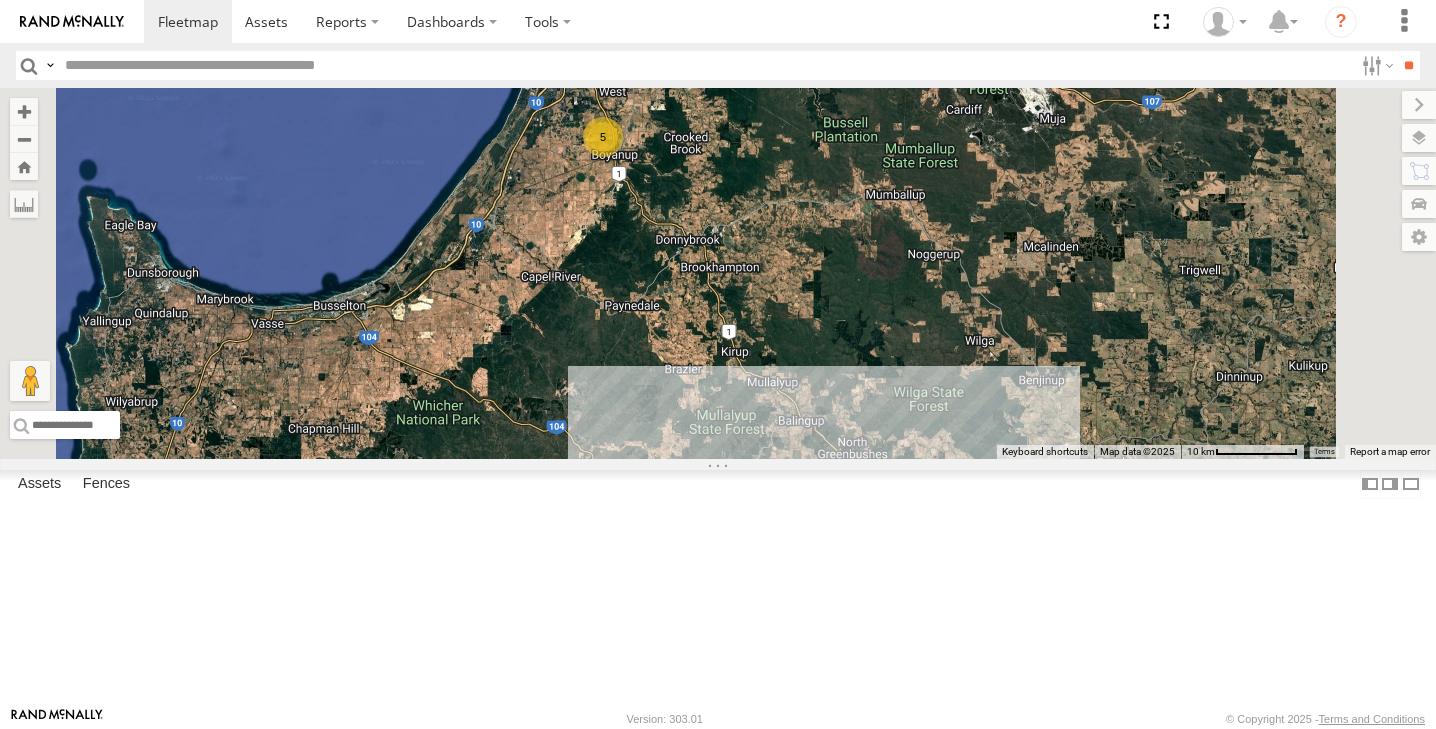 click on "13" at bounding box center [856, 493] 